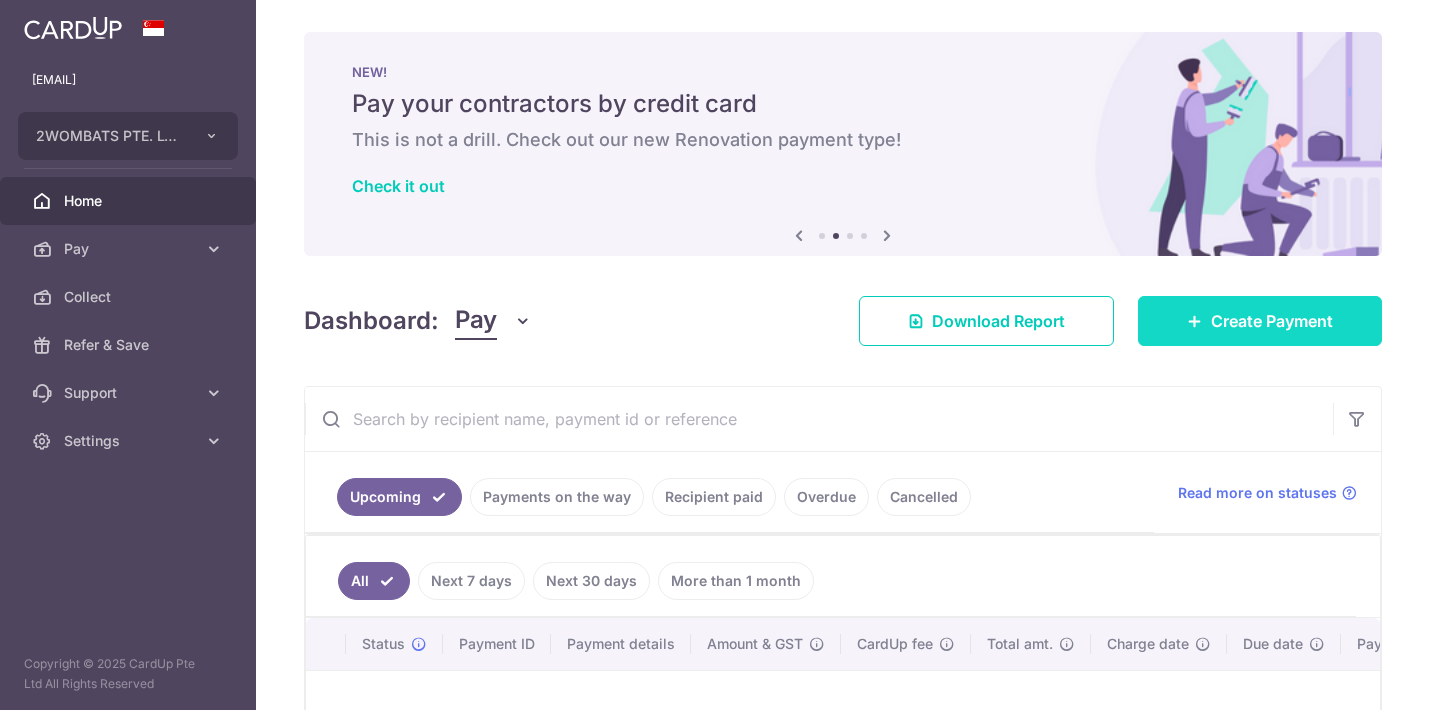 scroll, scrollTop: 0, scrollLeft: 0, axis: both 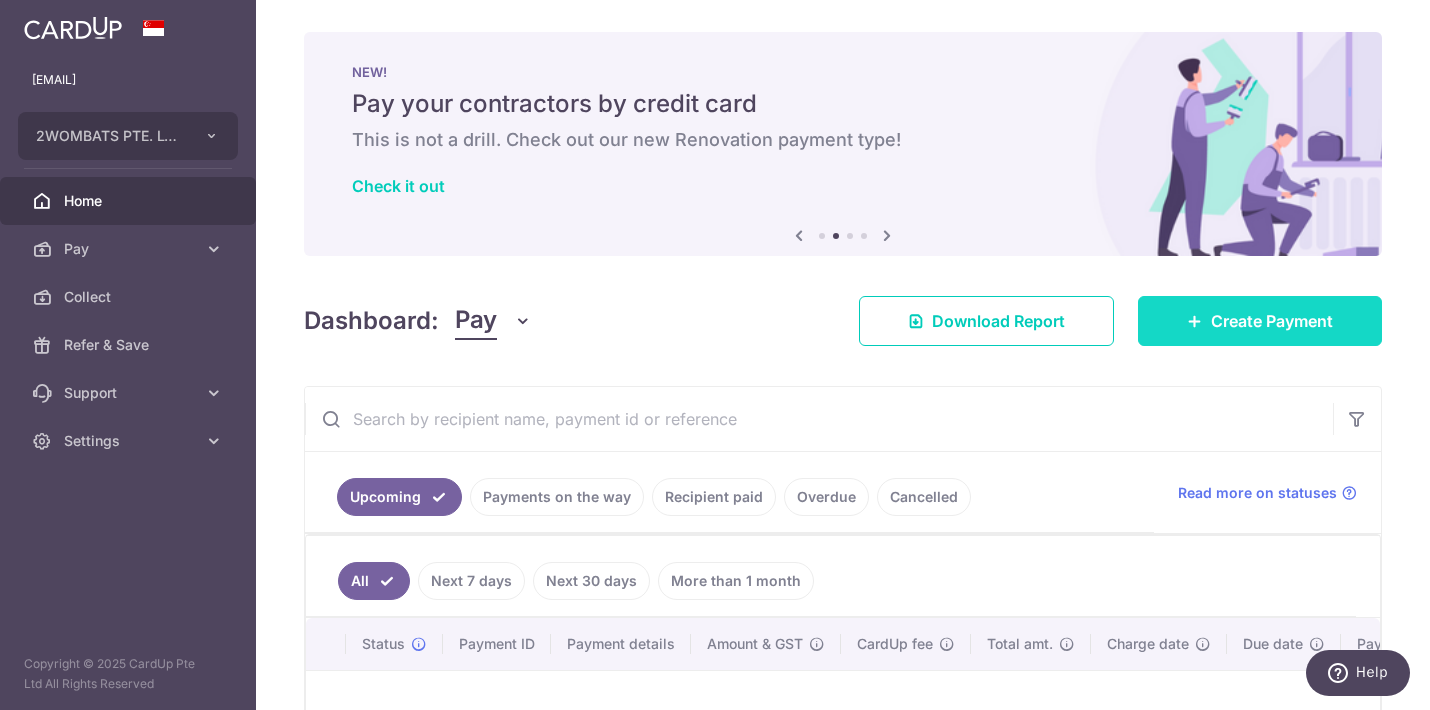 click on "Create Payment" at bounding box center [1272, 321] 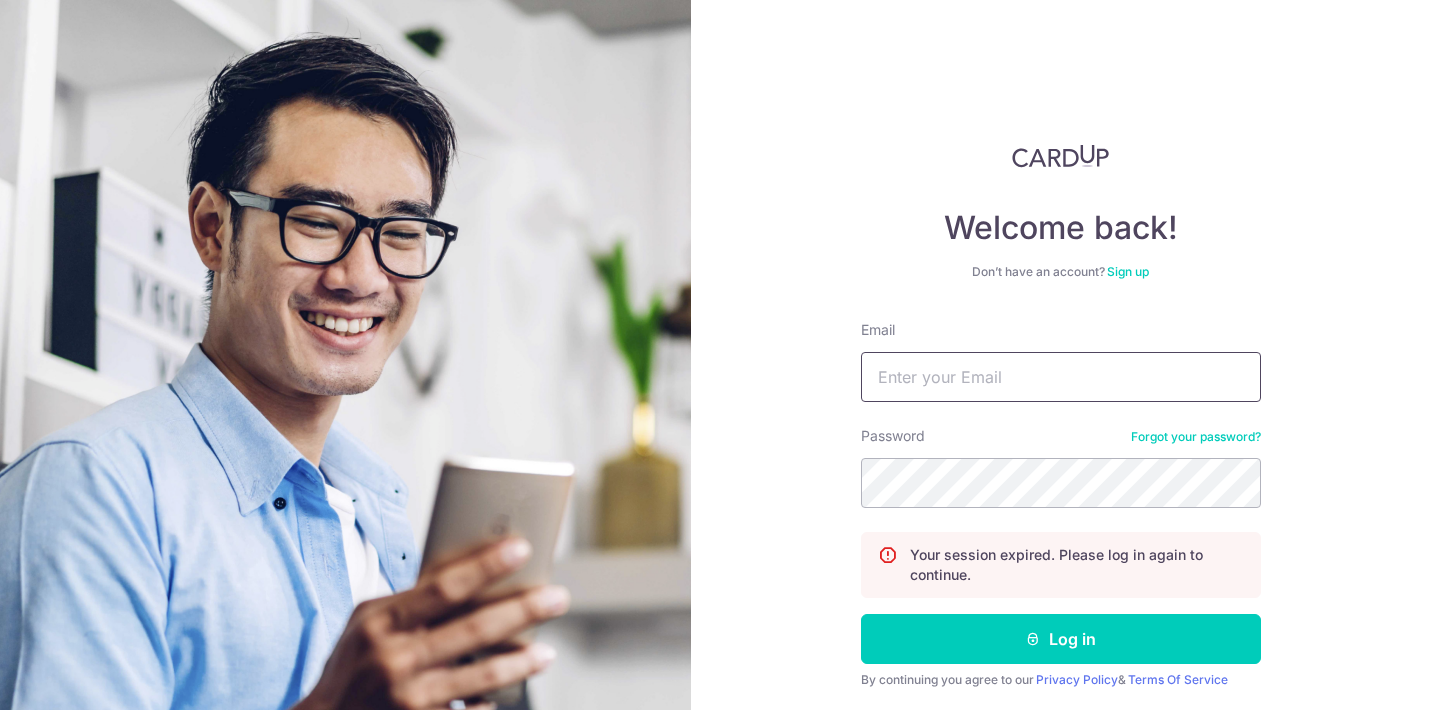 scroll, scrollTop: 0, scrollLeft: 0, axis: both 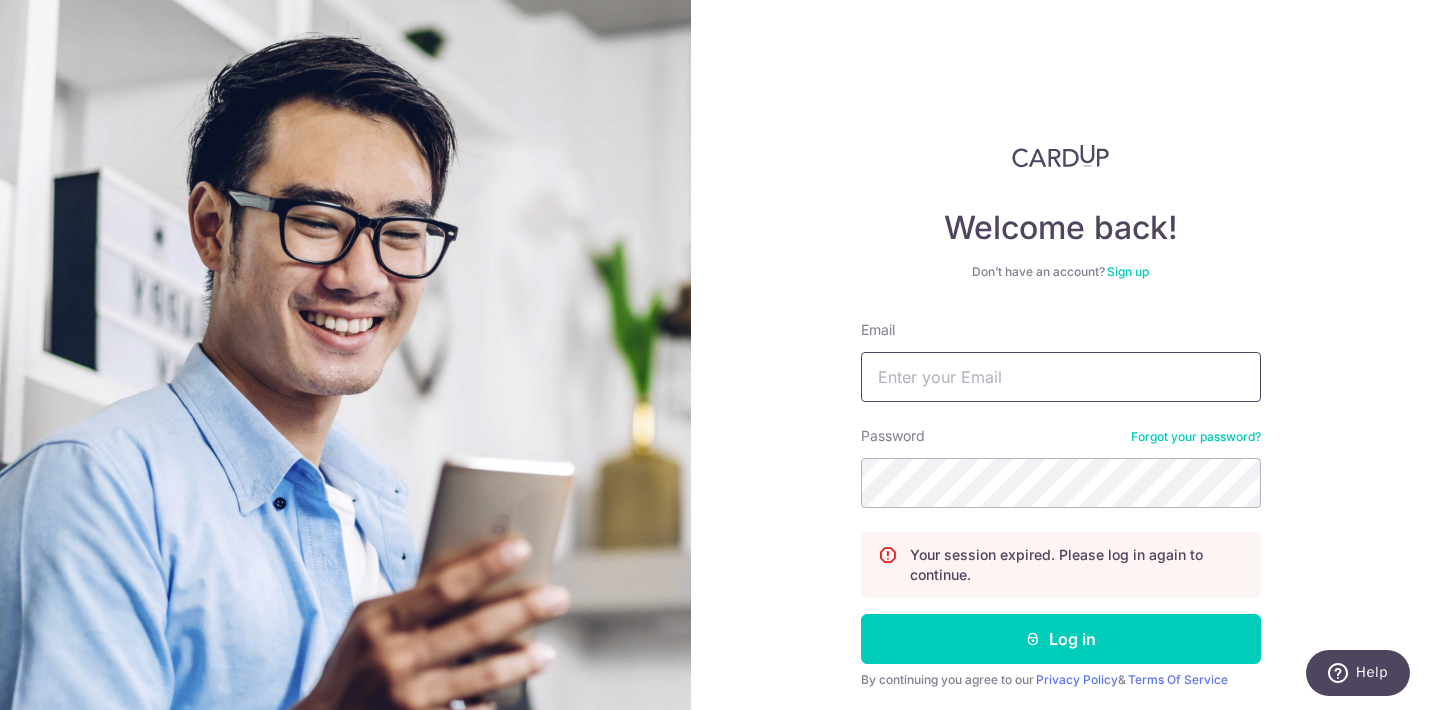 type on "ruxin@2wombats.com" 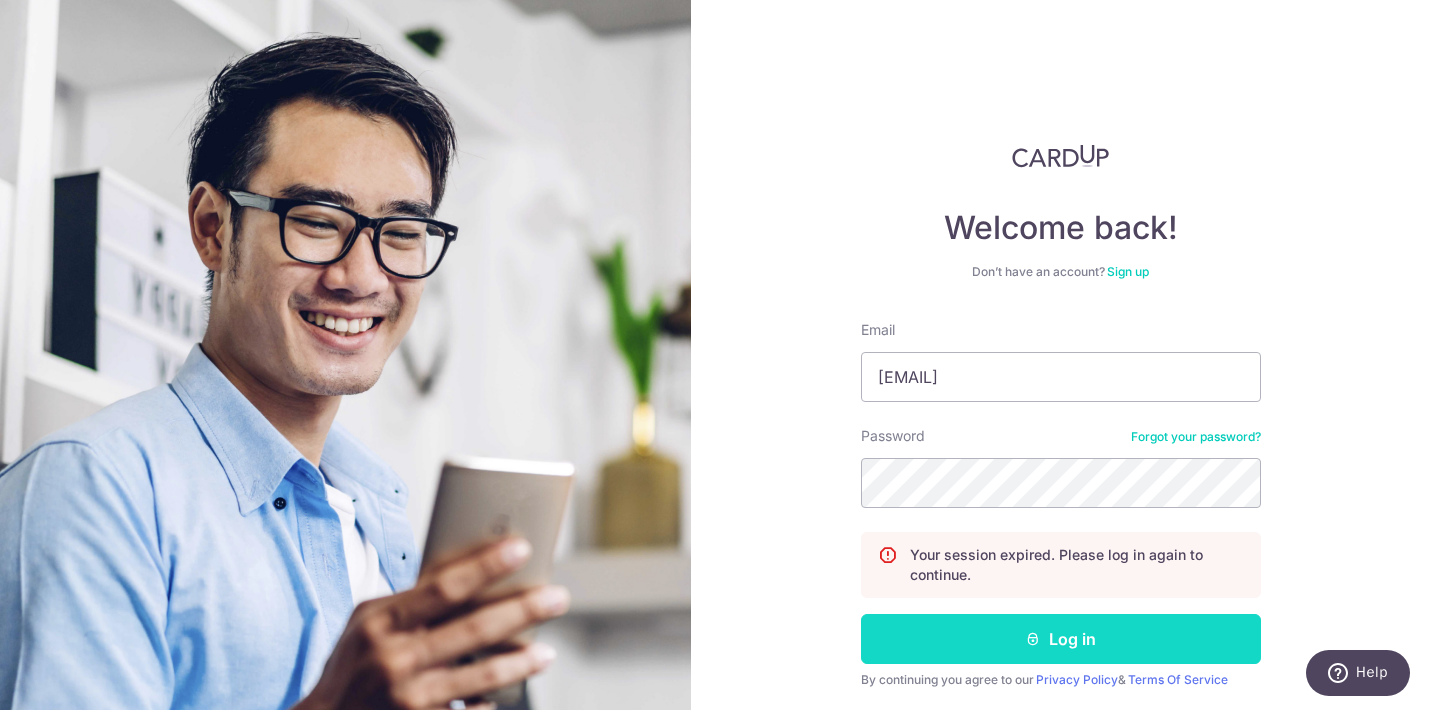 click on "Log in" at bounding box center [1061, 639] 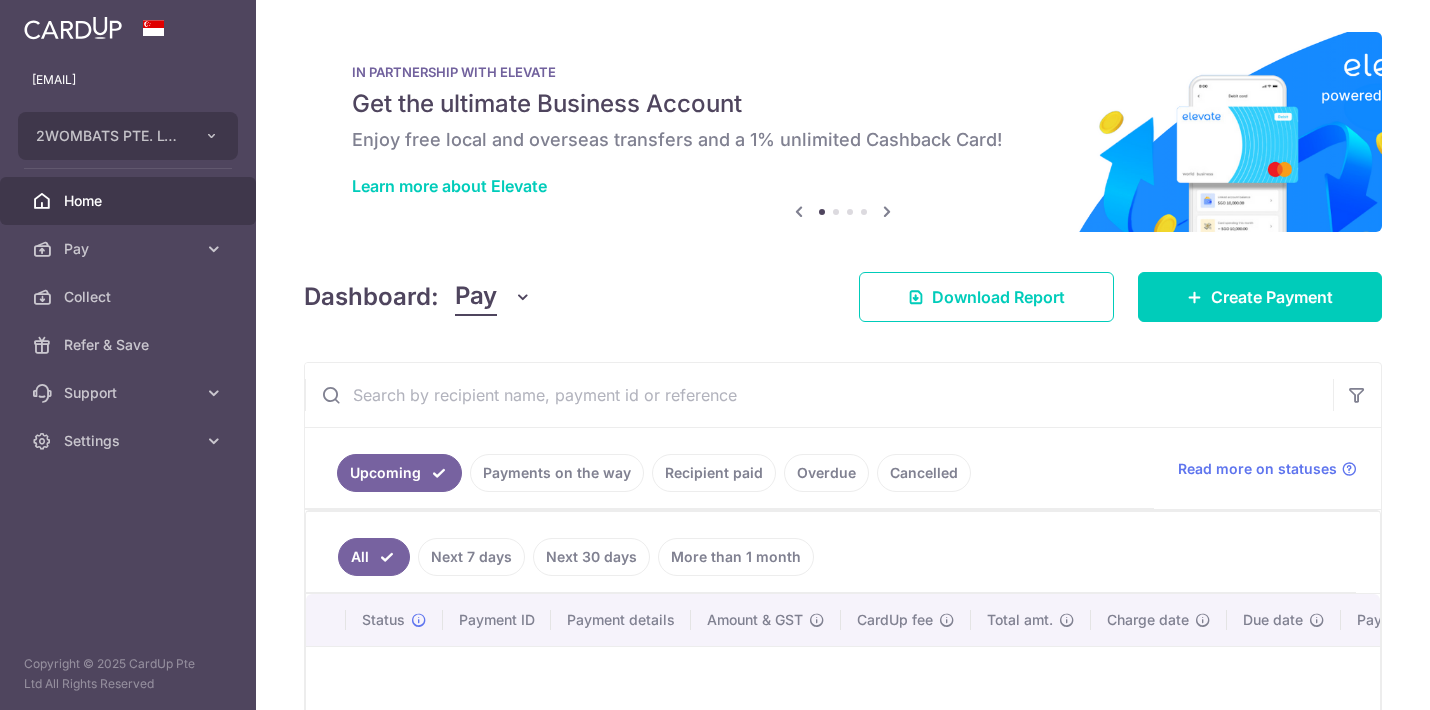 scroll, scrollTop: 0, scrollLeft: 0, axis: both 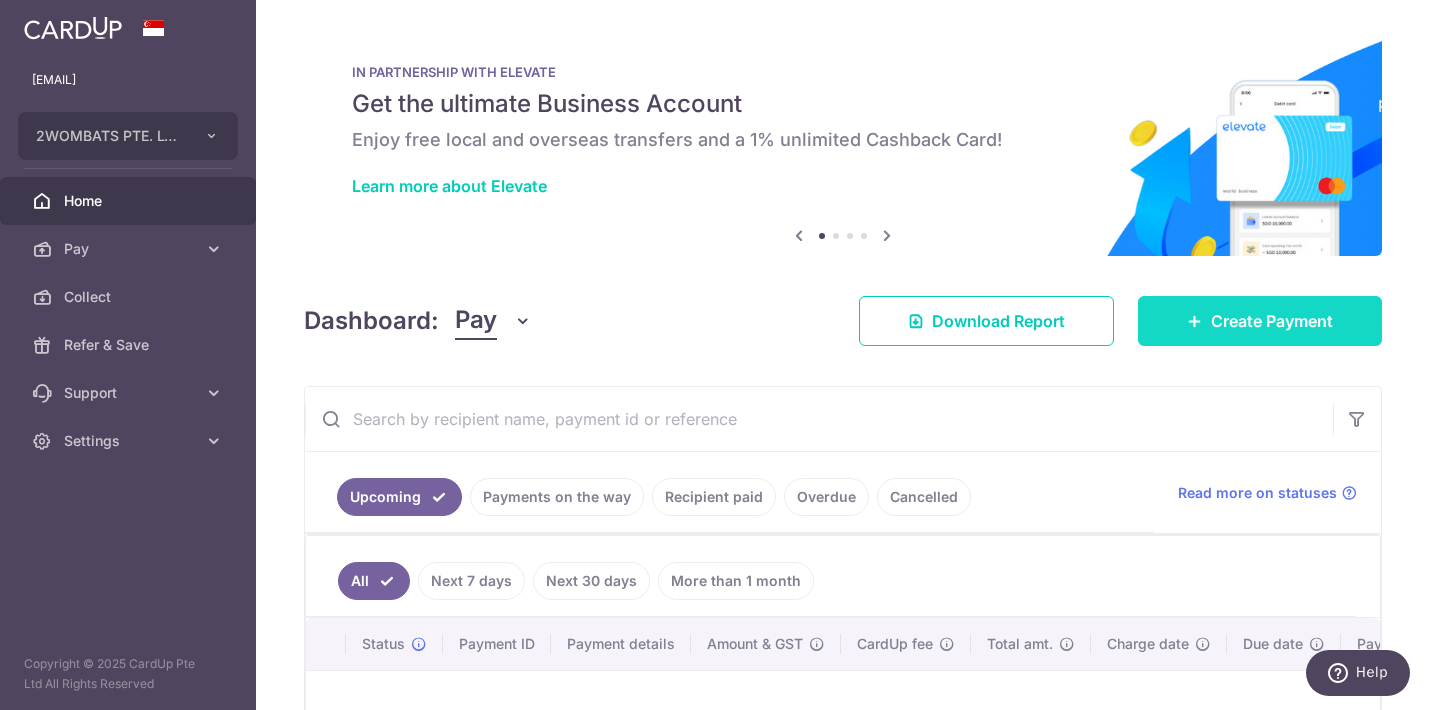 click on "Create Payment" at bounding box center [1272, 321] 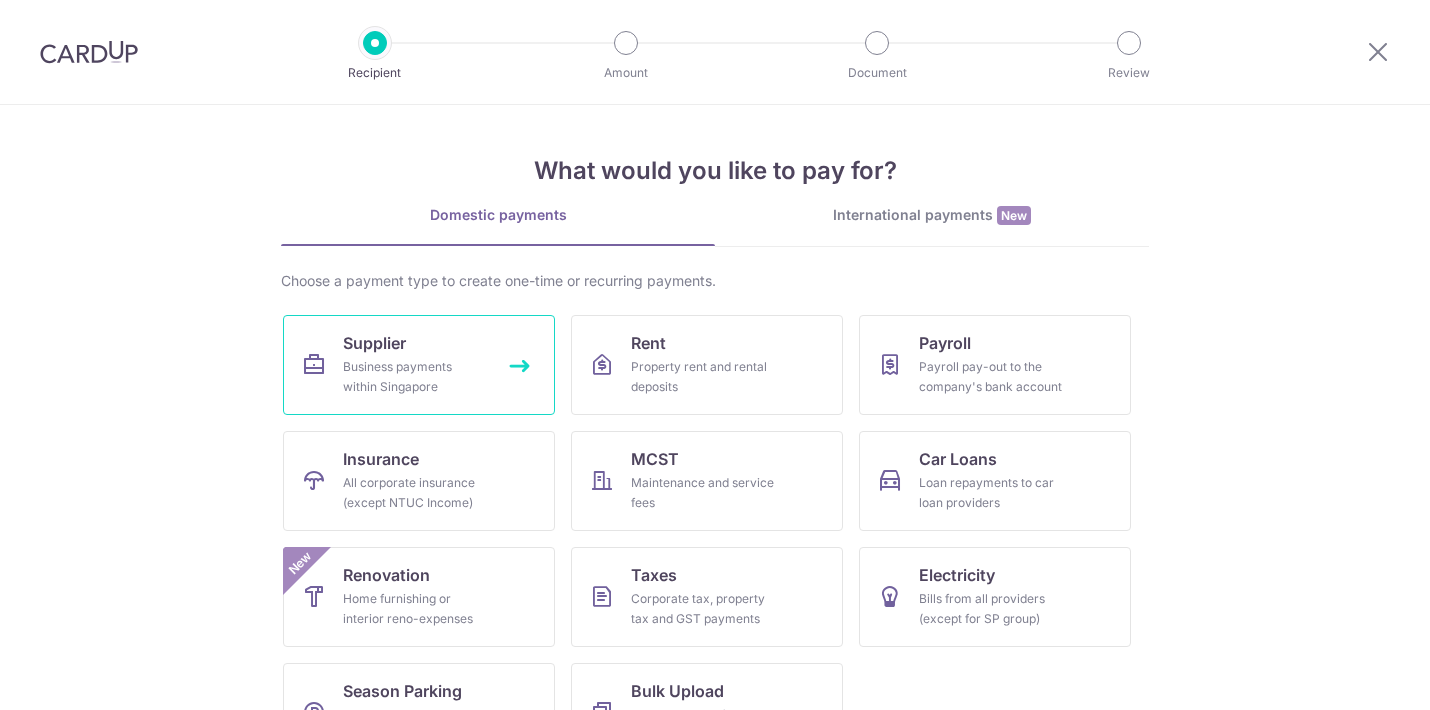 scroll, scrollTop: 0, scrollLeft: 0, axis: both 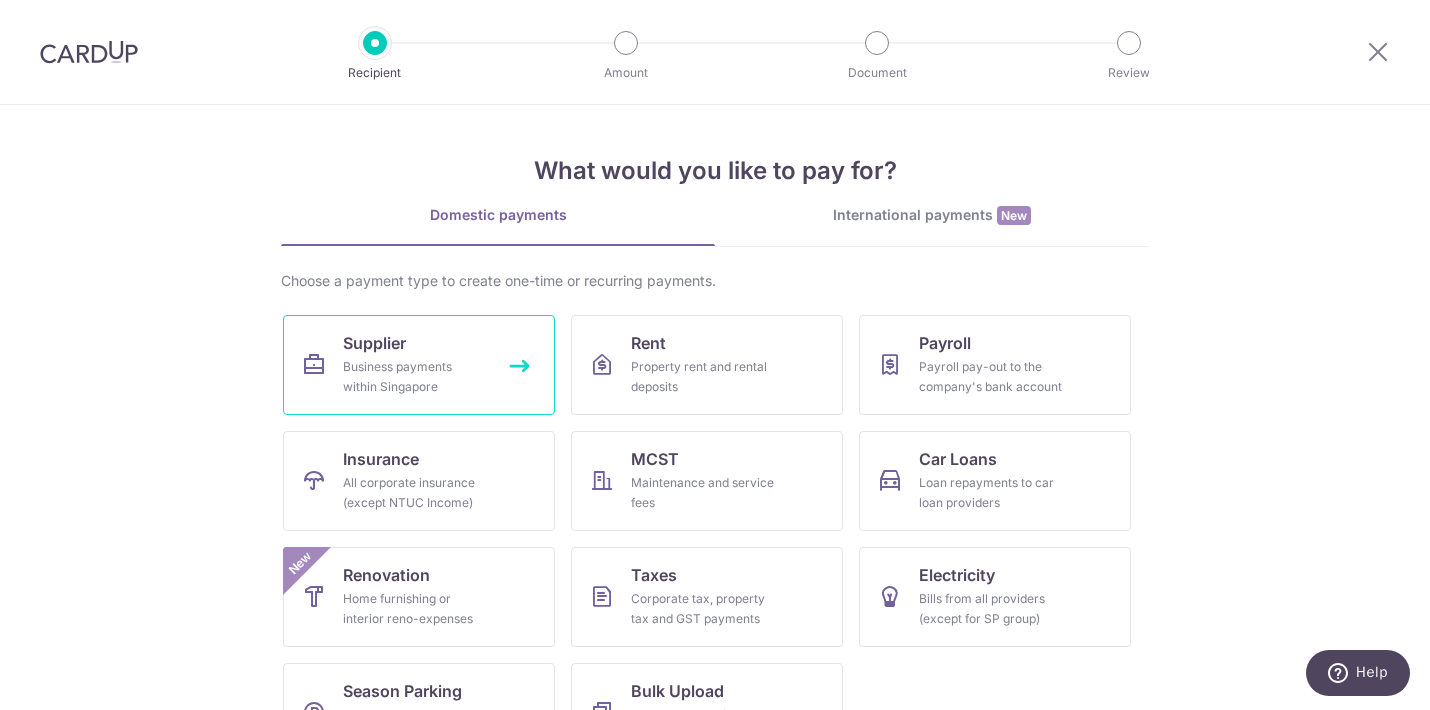 click on "Business payments within Singapore" at bounding box center (415, 377) 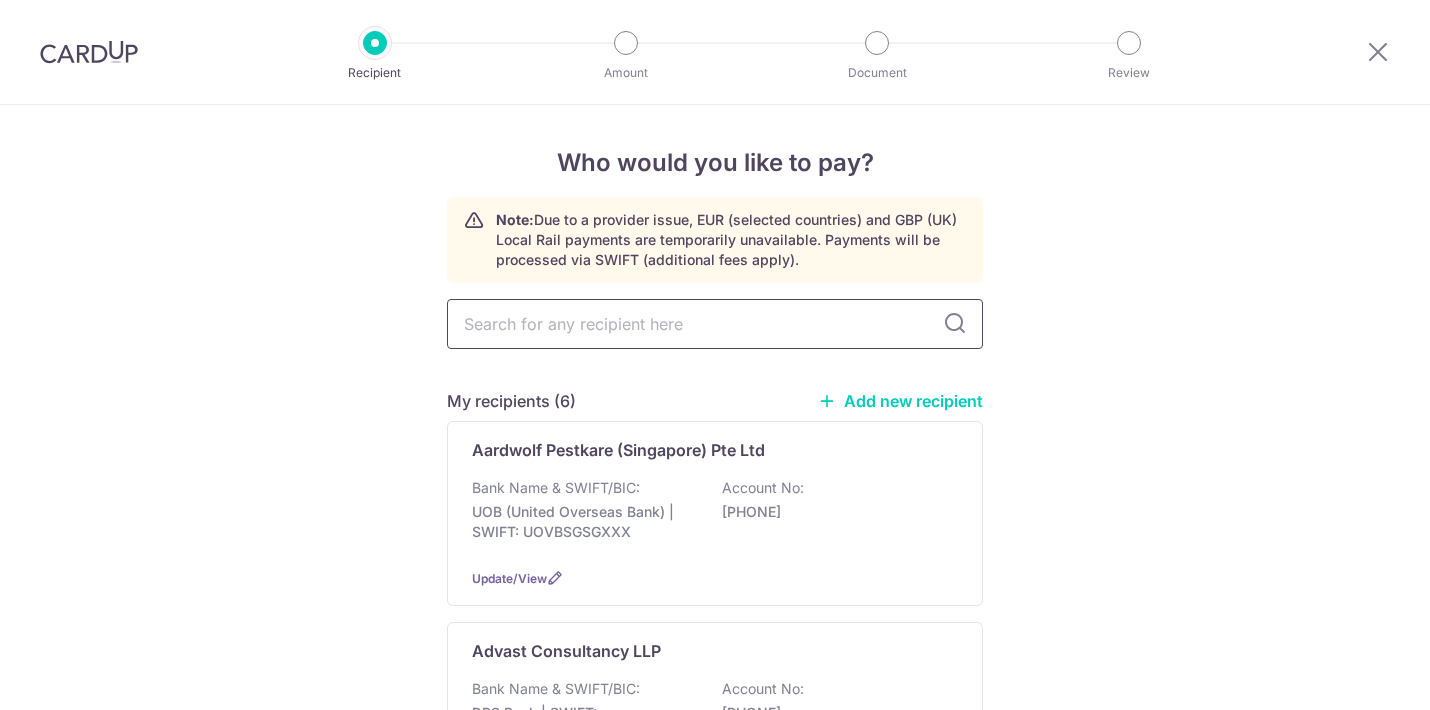 scroll, scrollTop: 0, scrollLeft: 0, axis: both 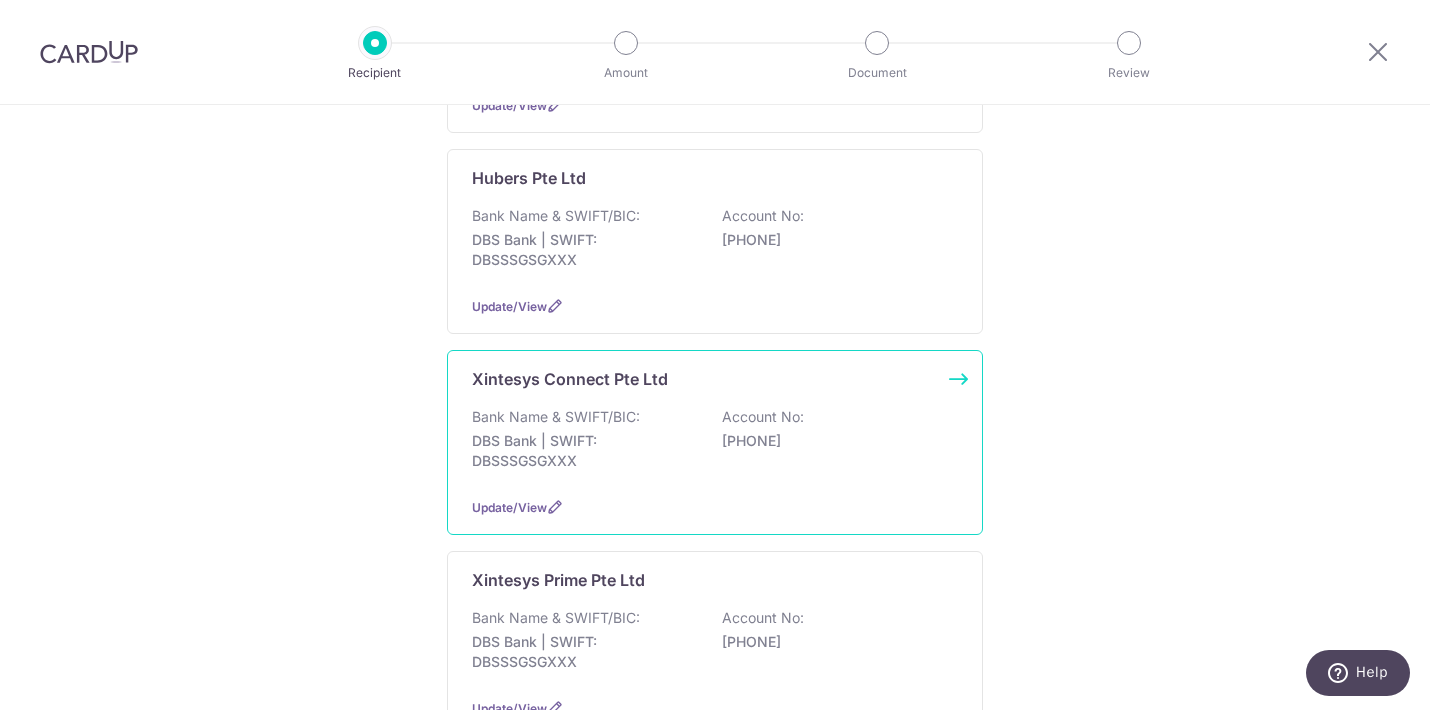 click on "Bank Name & SWIFT/BIC:" at bounding box center (556, 417) 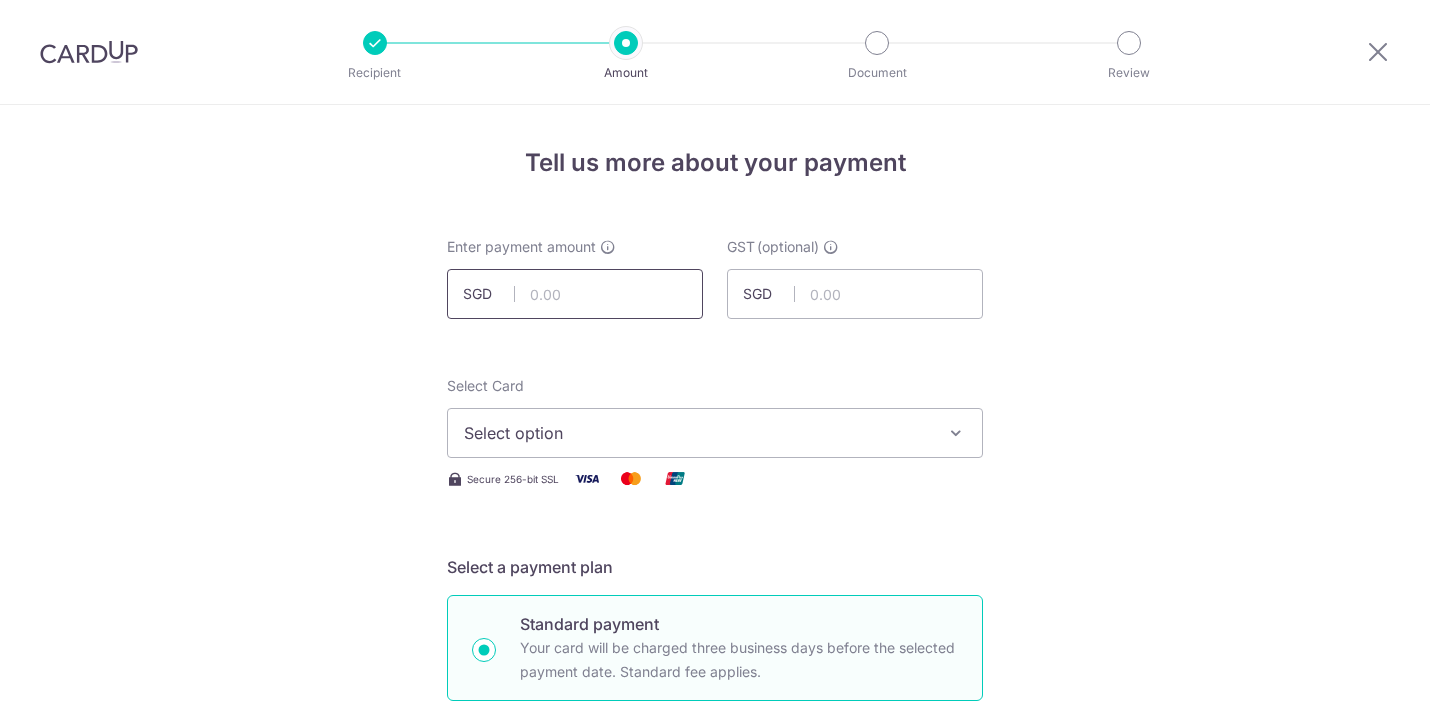 scroll, scrollTop: 0, scrollLeft: 0, axis: both 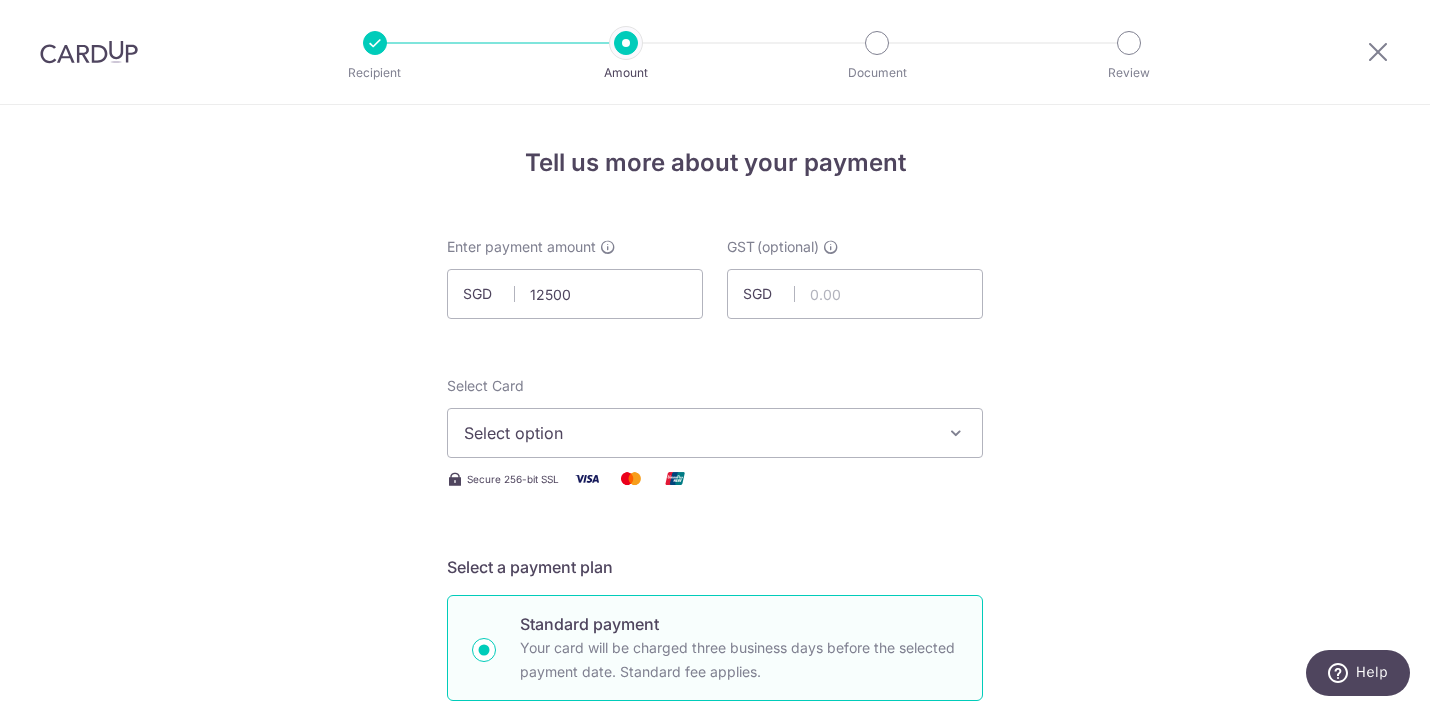 type on "12,500.00" 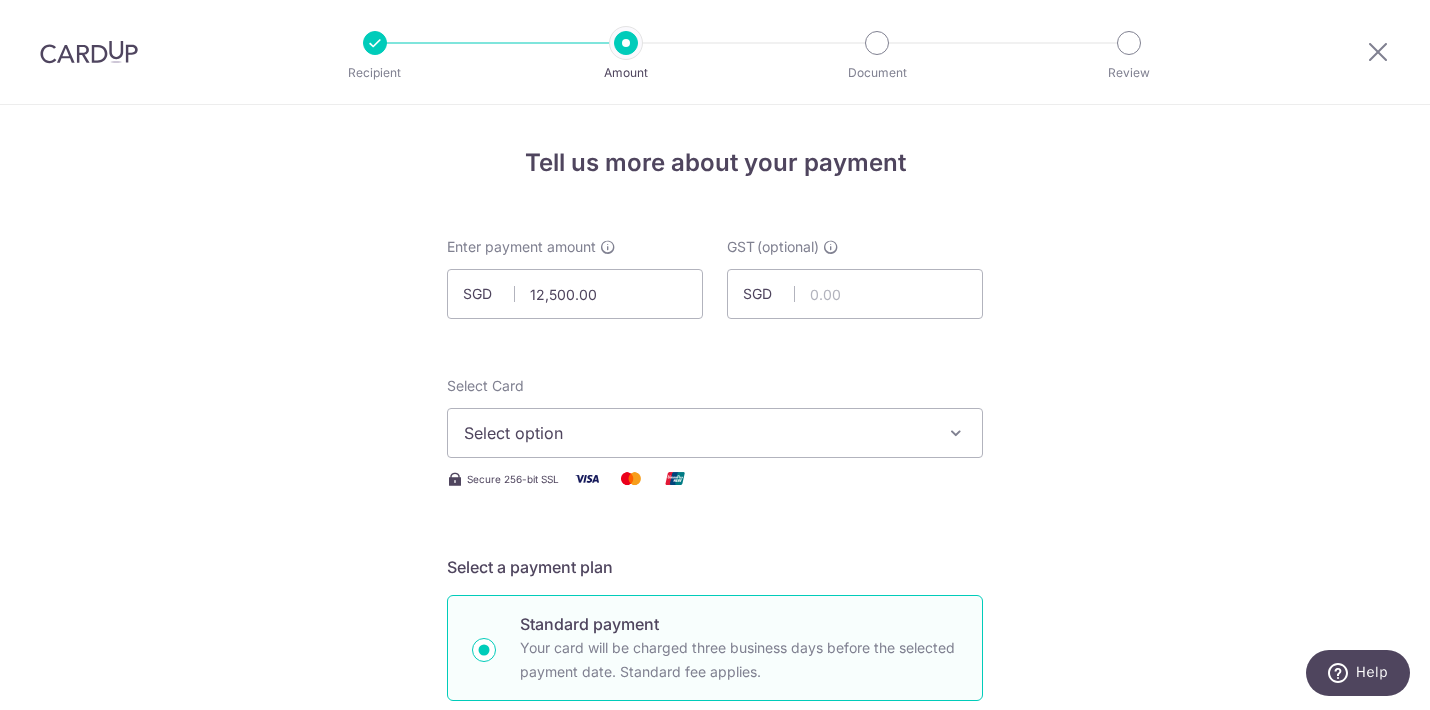 click on "Tell us more about your payment
Enter payment amount
SGD
12,500.00
12500.00
GST
(optional)
SGD
Select Card
Select option
Add credit card
Your Cards
**** [CARD_LAST_FOUR]
**** [CARD_LAST_FOUR]
**** [CARD_LAST_FOUR]
**** [CARD_LAST_FOUR]" at bounding box center [715, 1076] 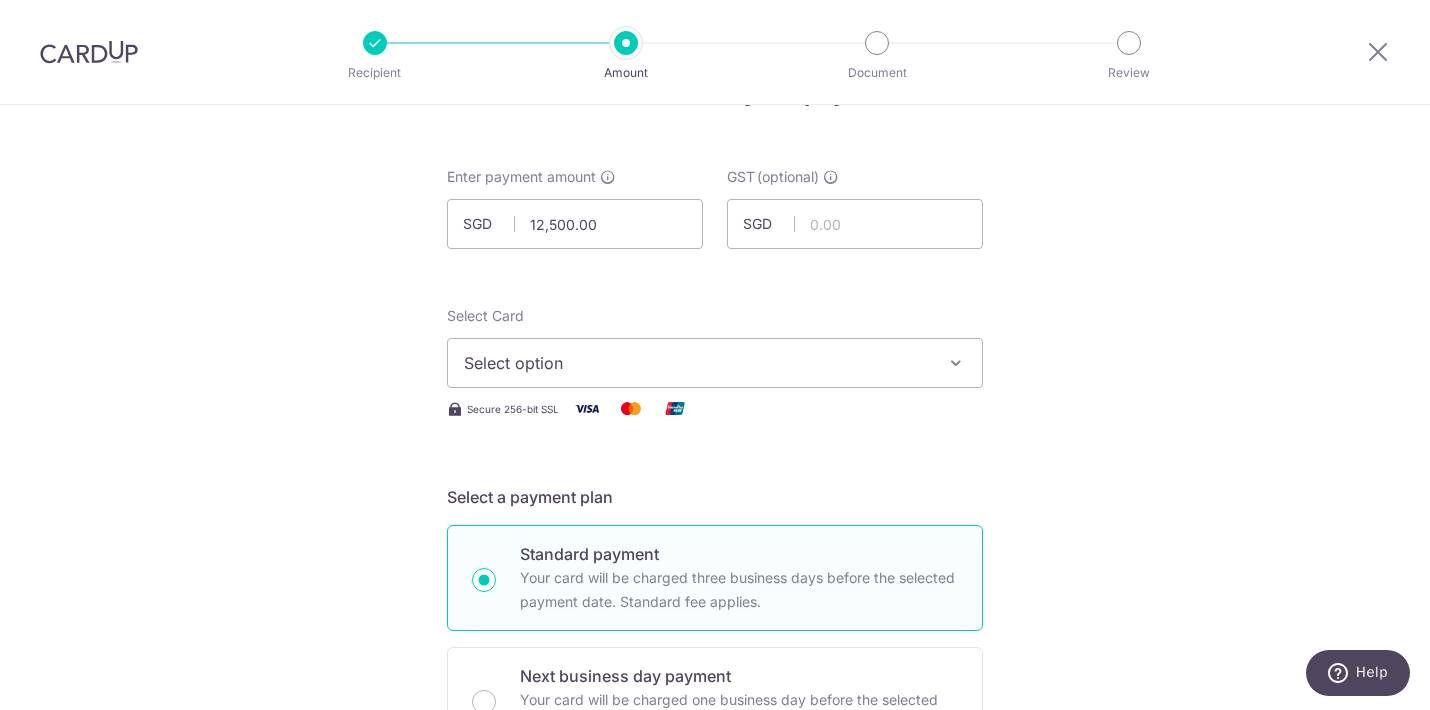 scroll, scrollTop: 163, scrollLeft: 0, axis: vertical 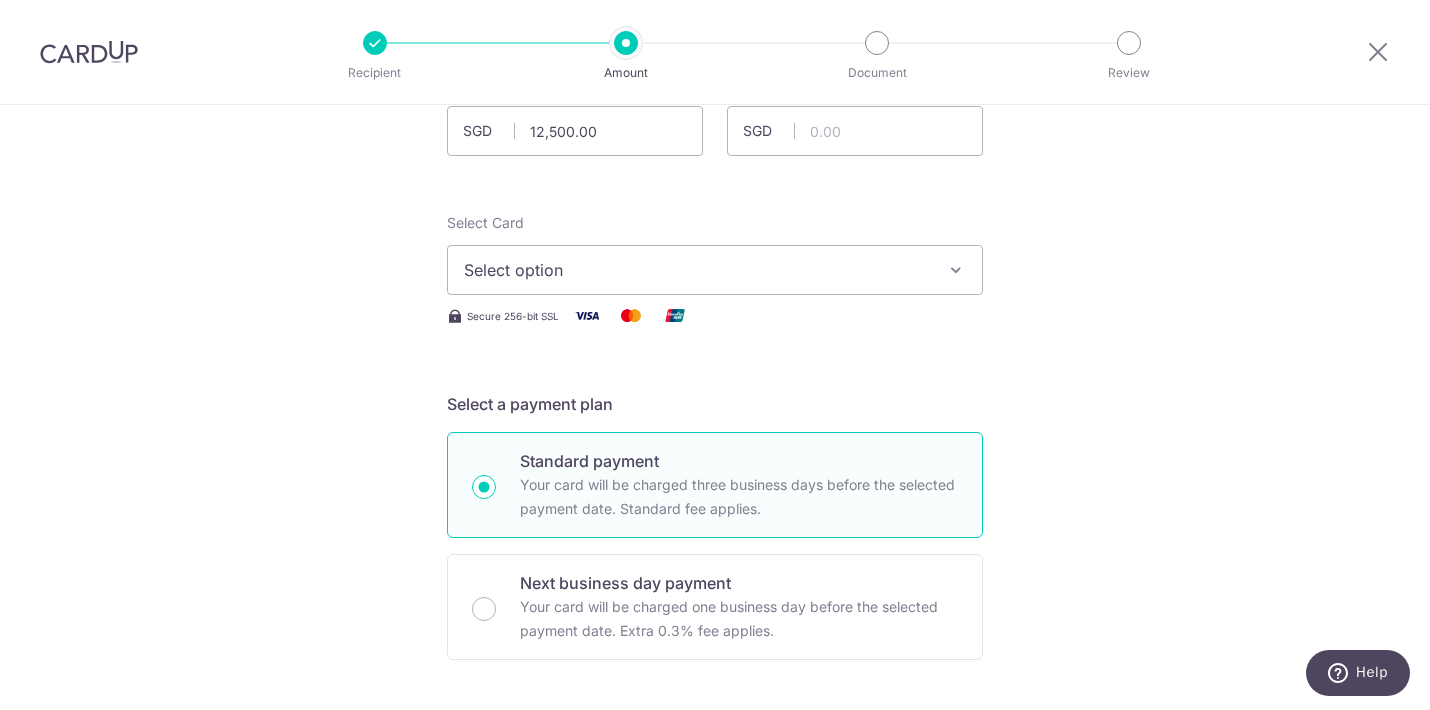 click on "Select option" at bounding box center [715, 270] 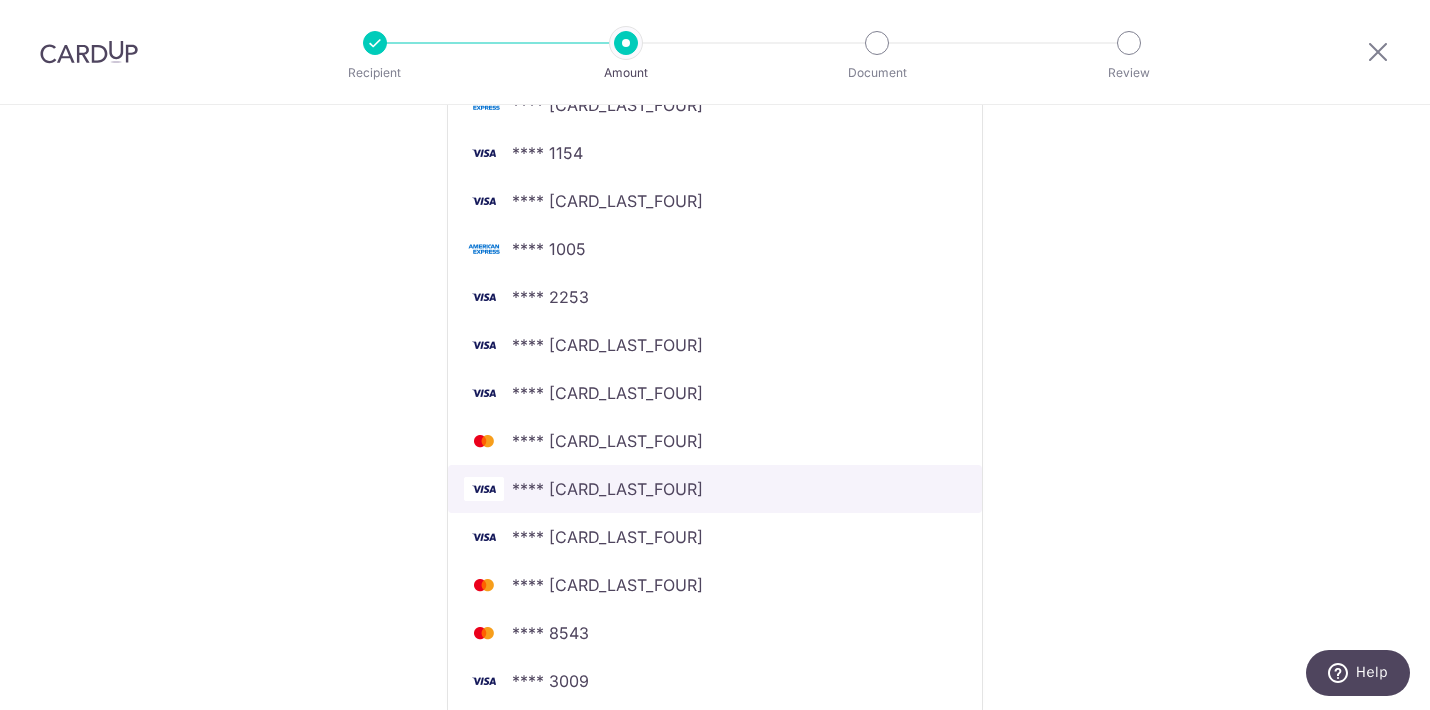scroll, scrollTop: 476, scrollLeft: 0, axis: vertical 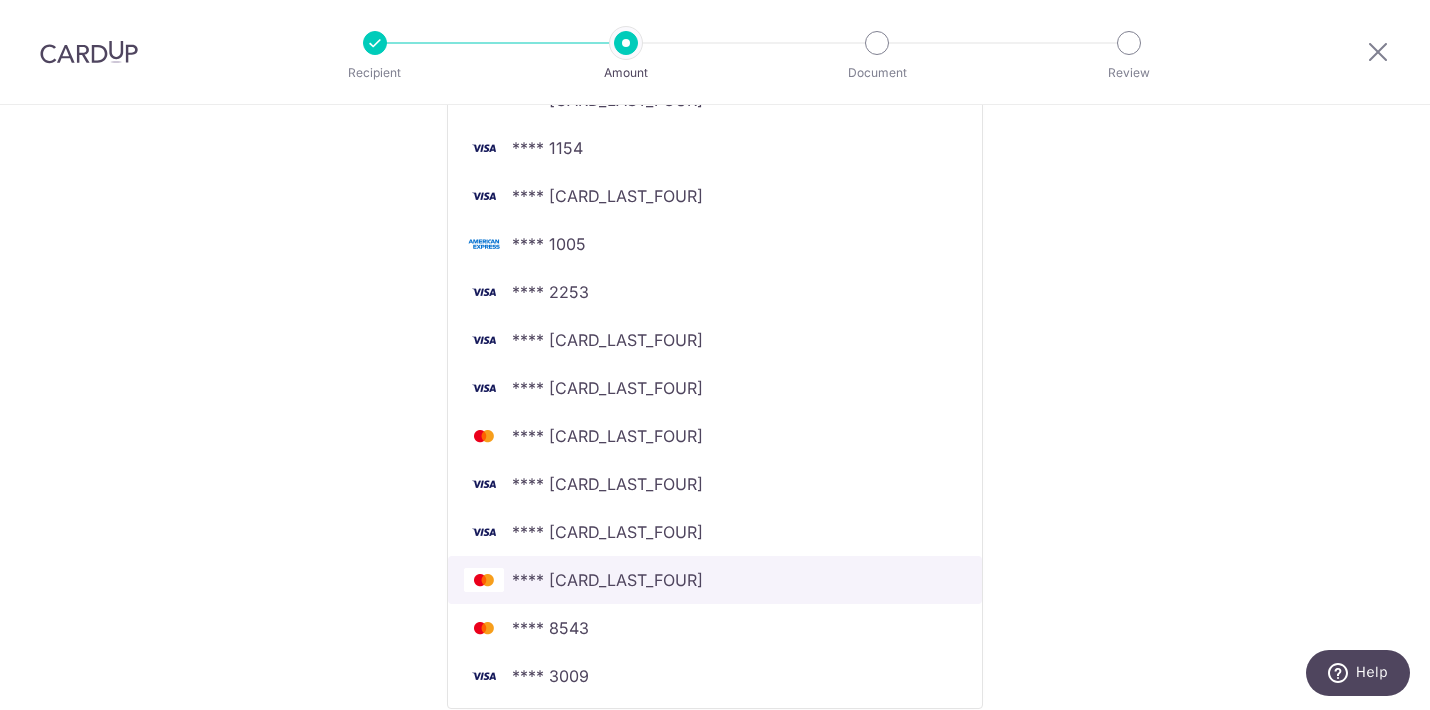 click on "**** 1139" at bounding box center [715, 580] 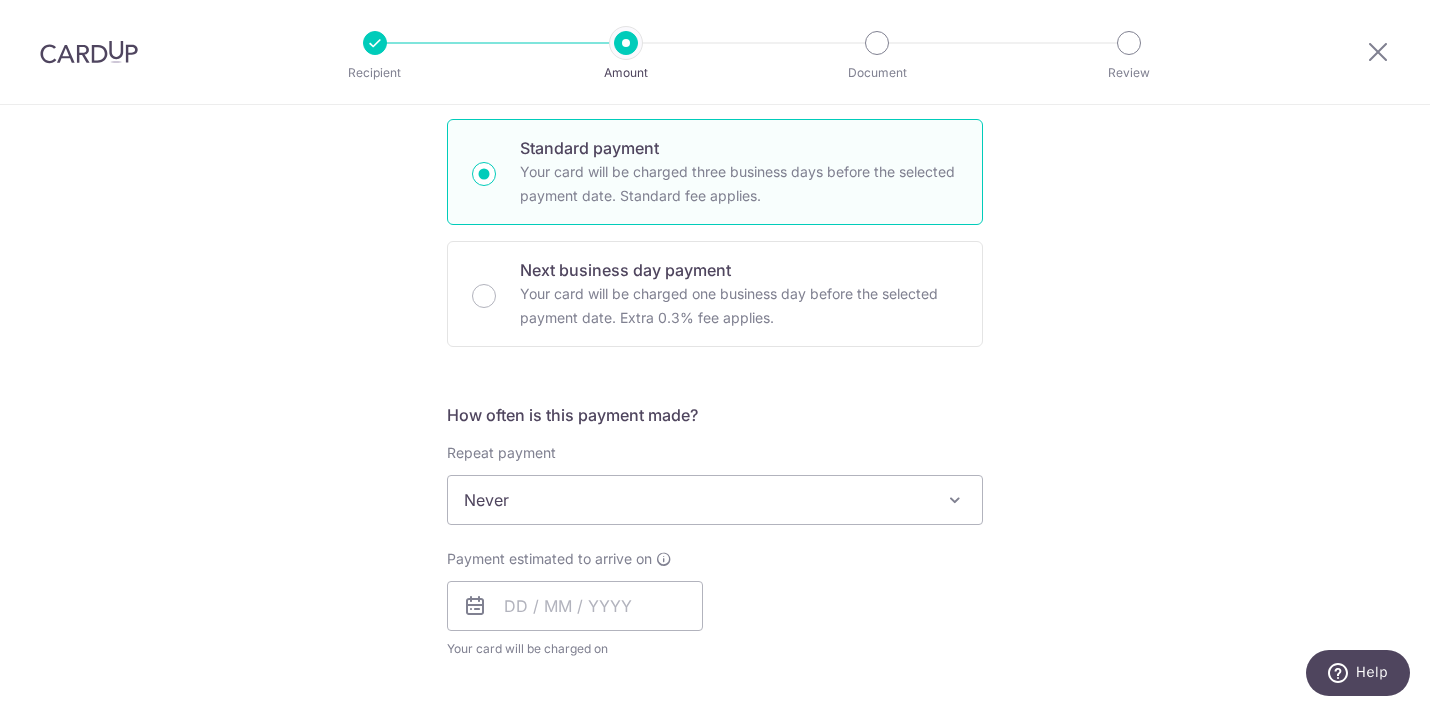 drag, startPoint x: 315, startPoint y: 437, endPoint x: 383, endPoint y: 346, distance: 113.600174 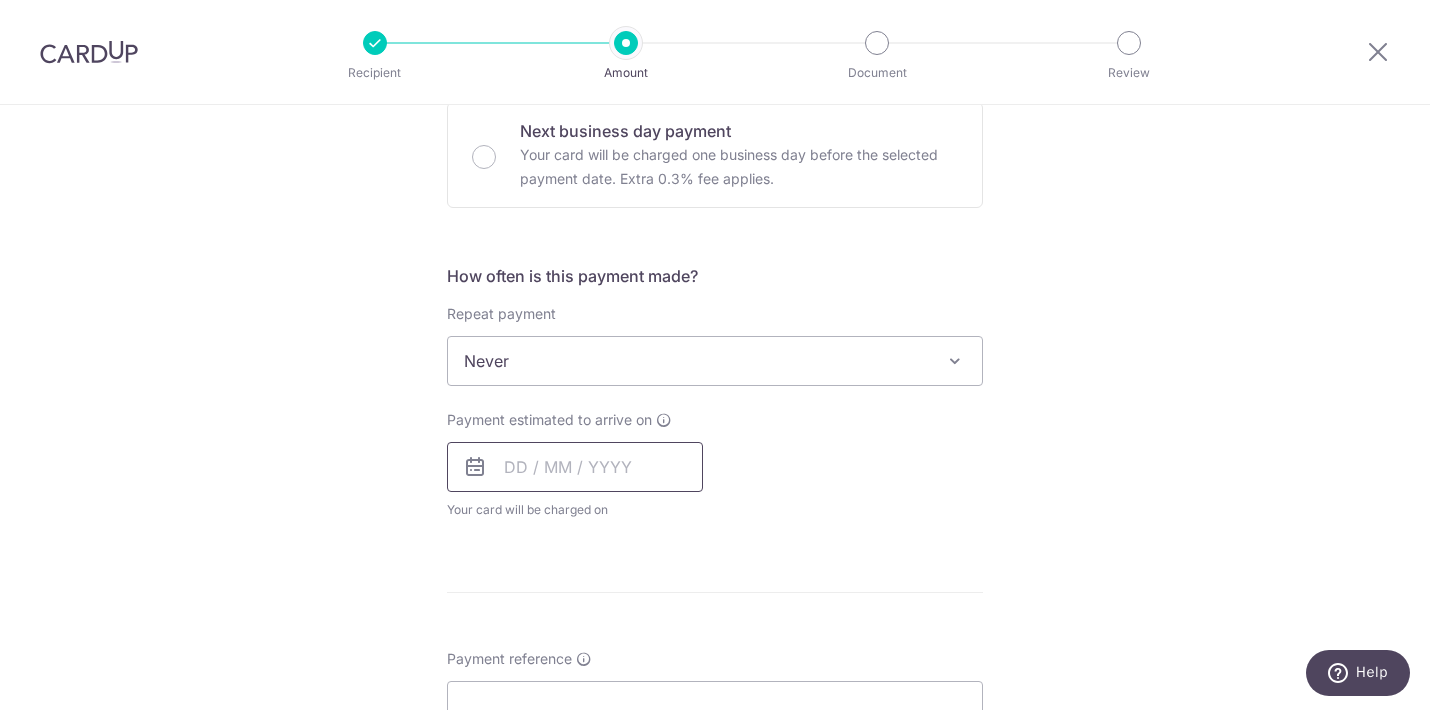 click at bounding box center [575, 467] 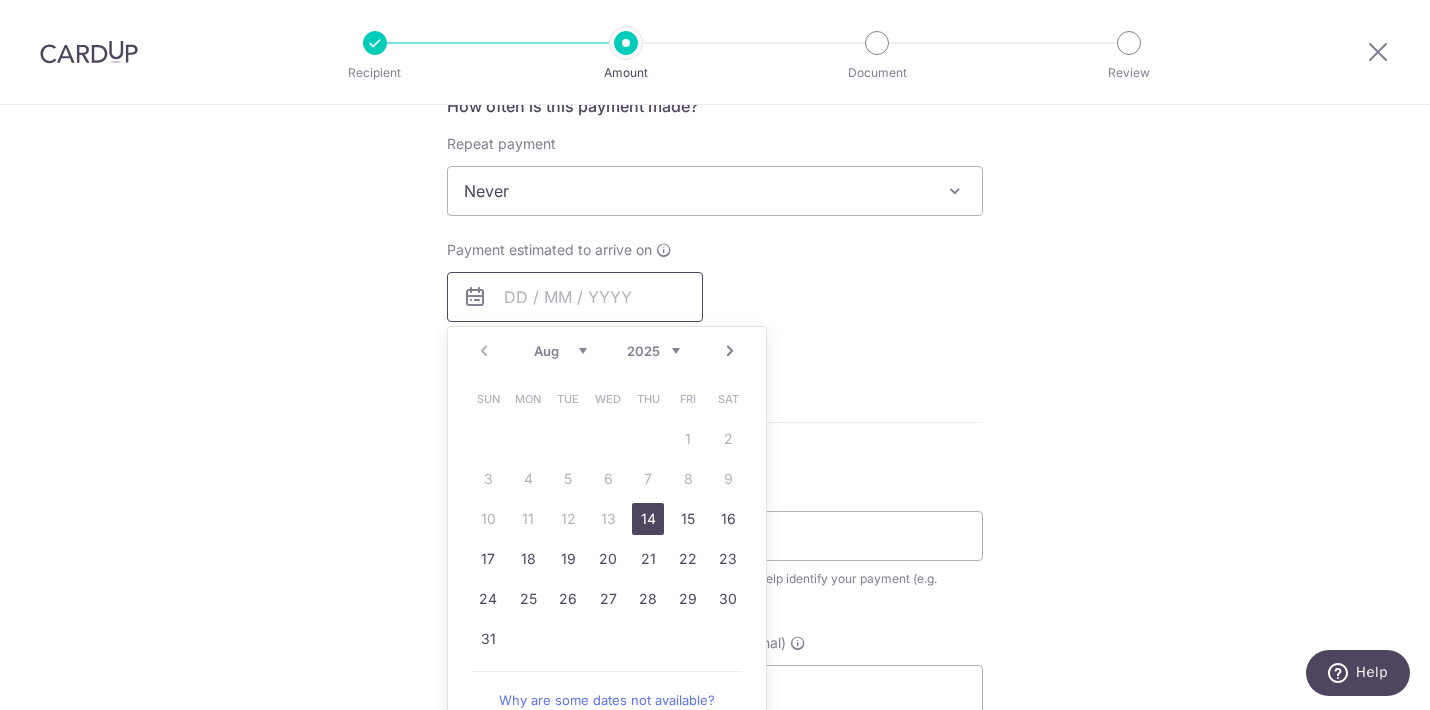 scroll, scrollTop: 810, scrollLeft: 0, axis: vertical 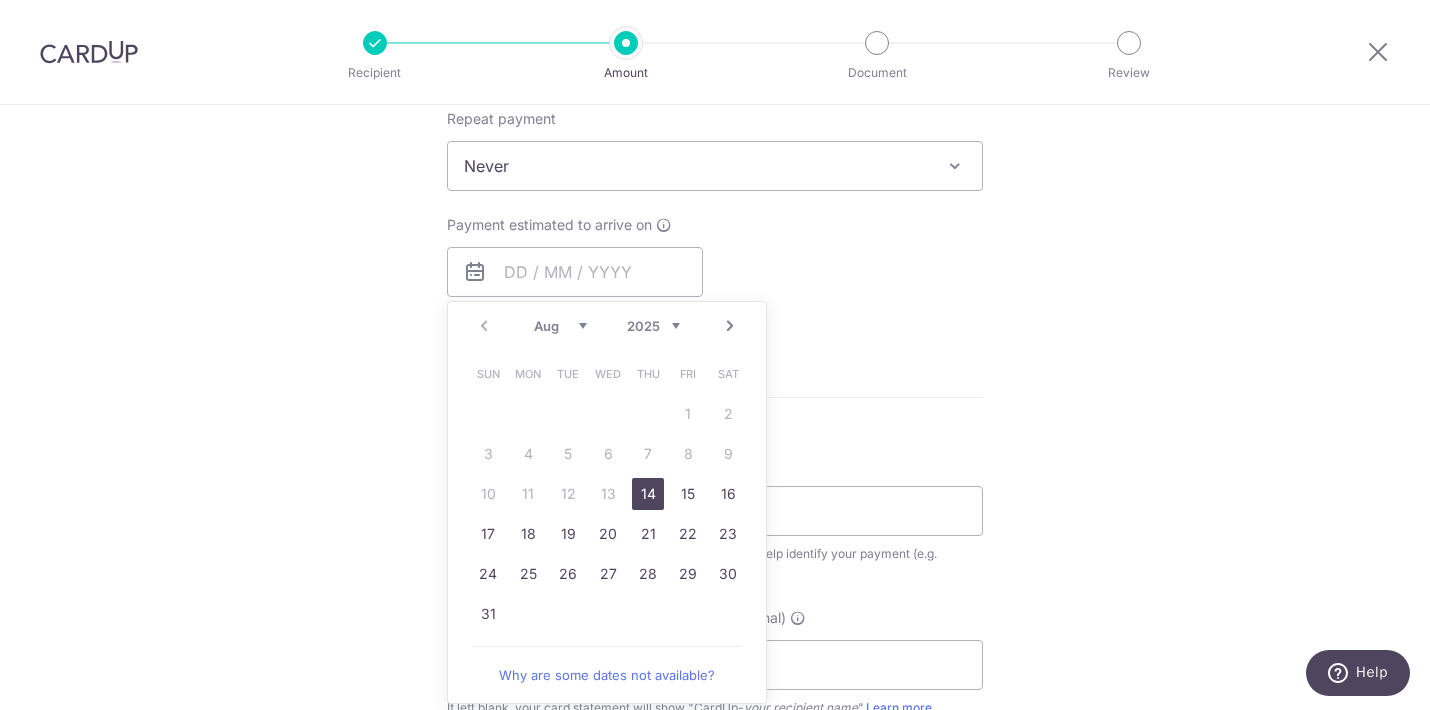 click on "14" at bounding box center [648, 494] 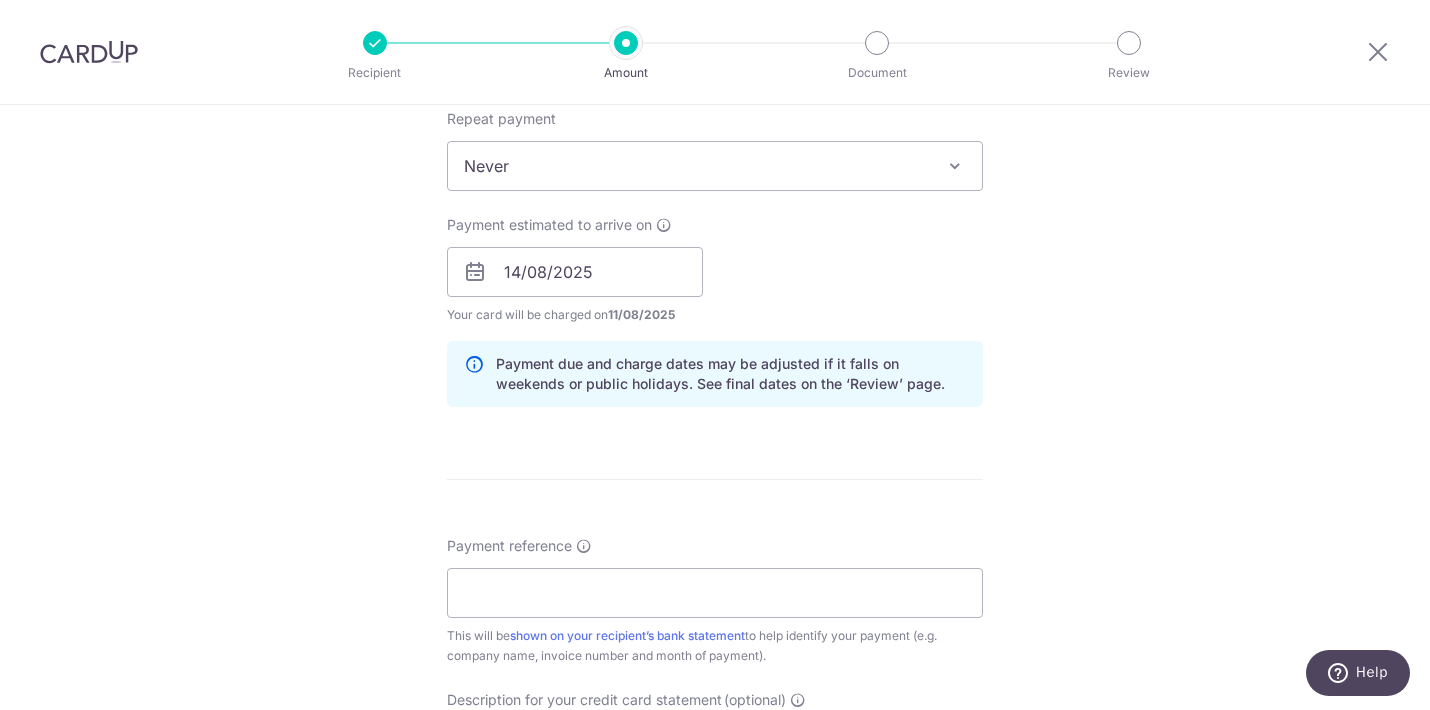 click on "Tell us more about your payment
Enter payment amount
SGD
12,500.00
12500.00
GST
(optional)
SGD
Select Card
**** 1139
Add credit card
Your Cards
**** 4084
**** 1154
**** 7936
**** 1005" at bounding box center [715, 307] 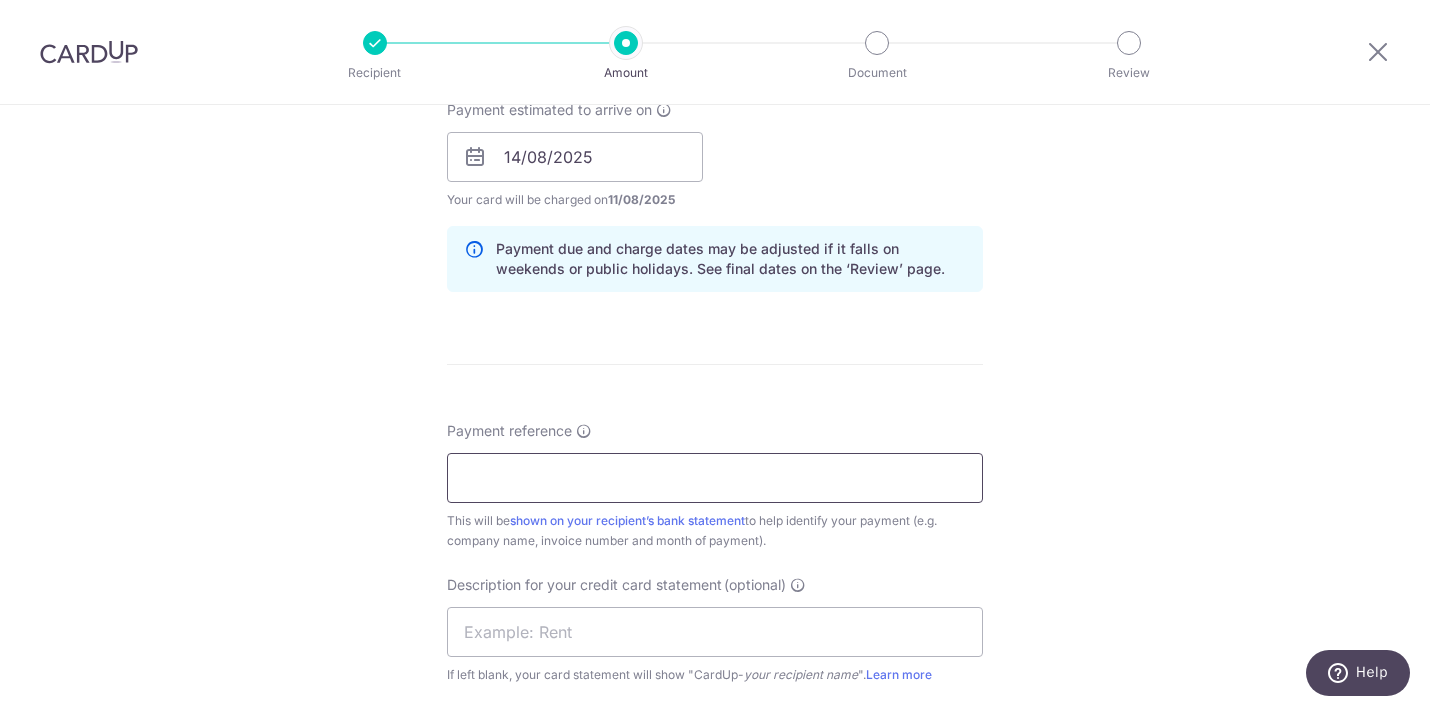 scroll, scrollTop: 935, scrollLeft: 0, axis: vertical 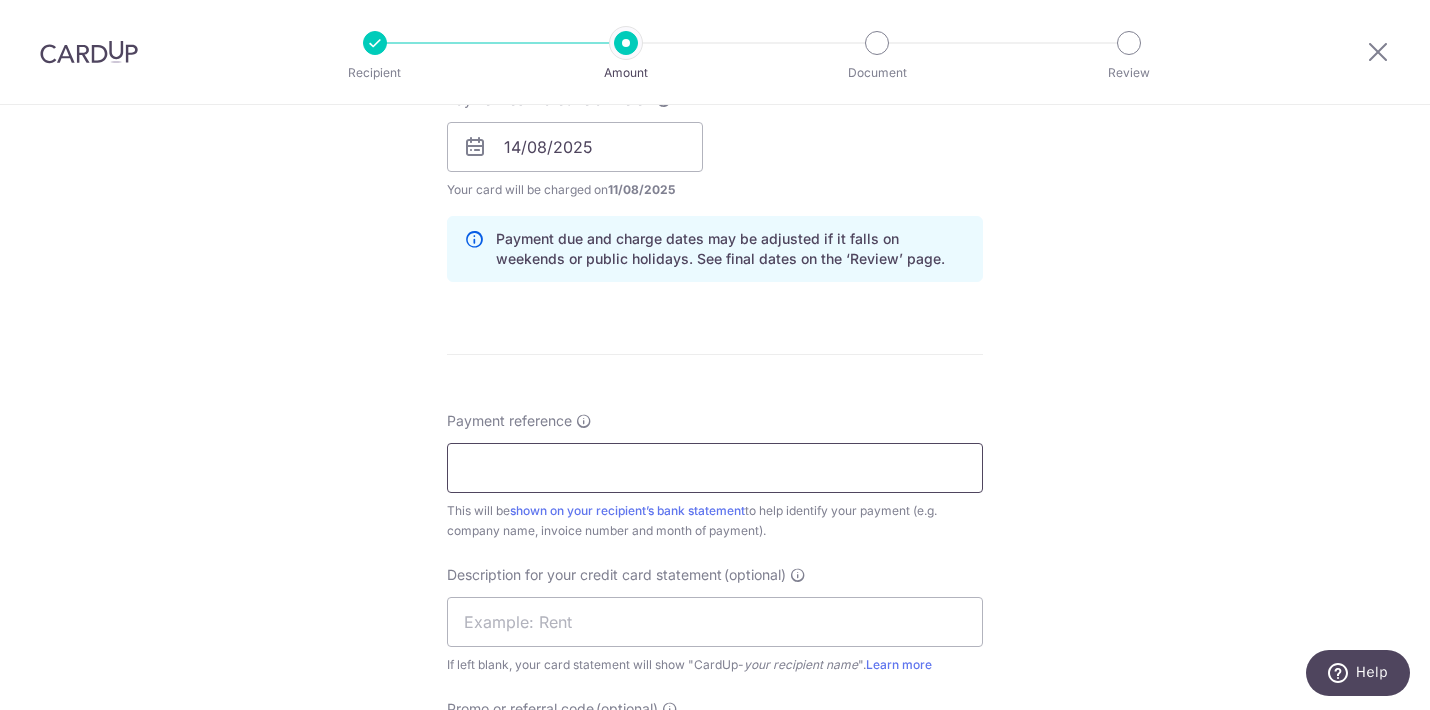 click on "Payment reference" at bounding box center (715, 468) 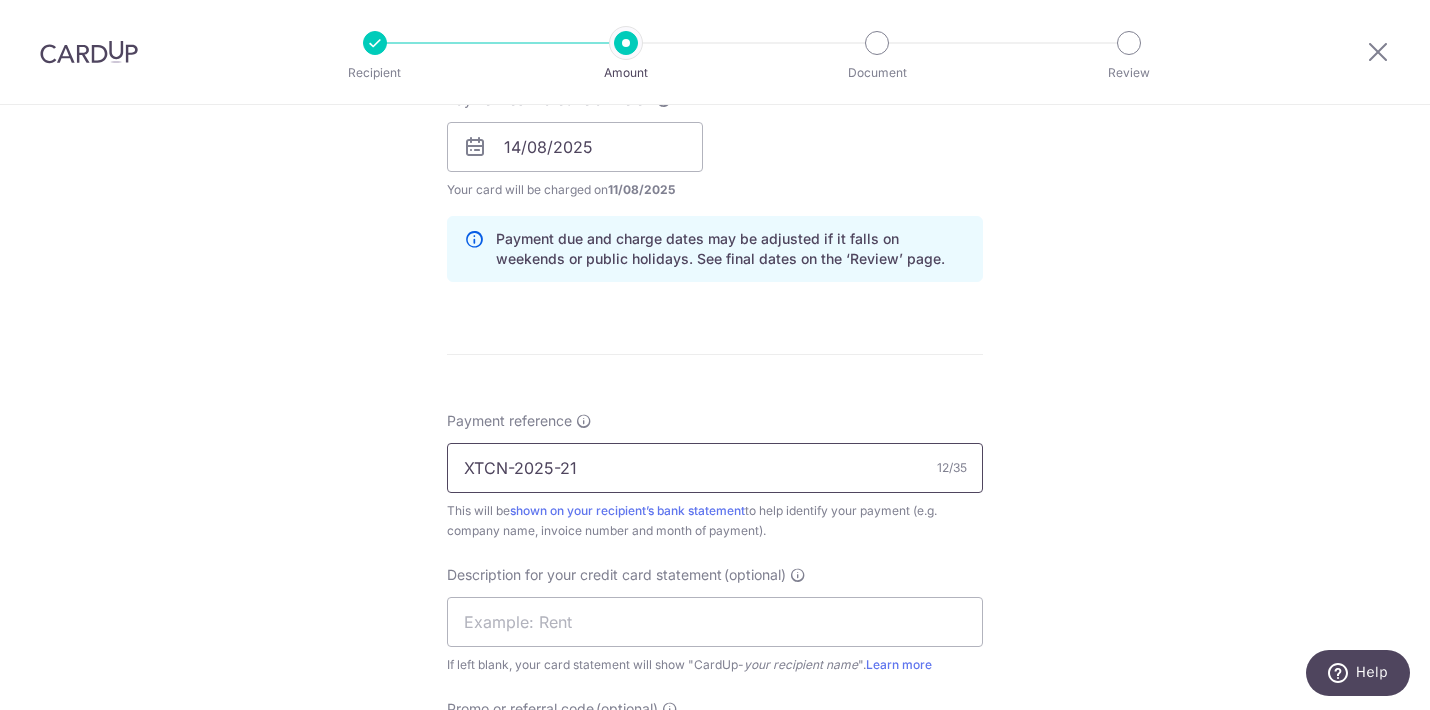 drag, startPoint x: 461, startPoint y: 468, endPoint x: 590, endPoint y: 468, distance: 129 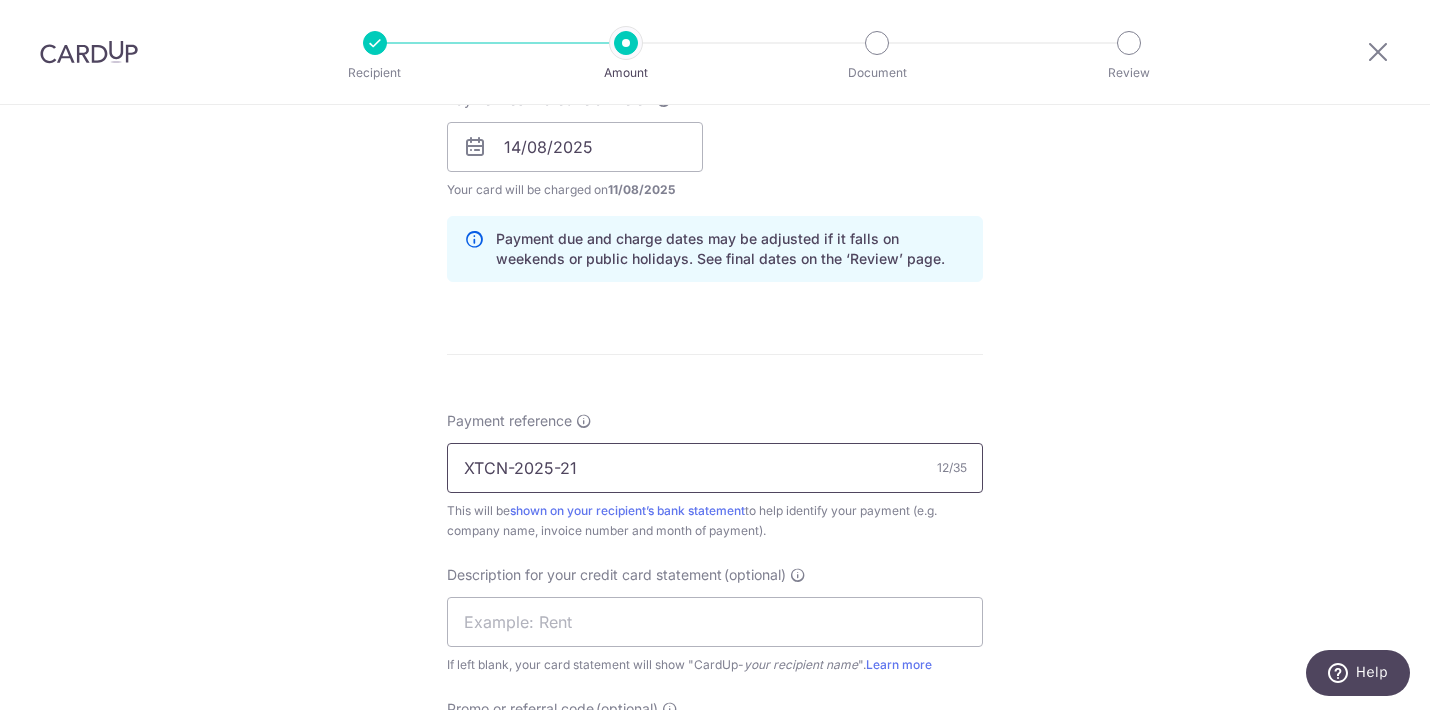 paste on "T-2025-0" 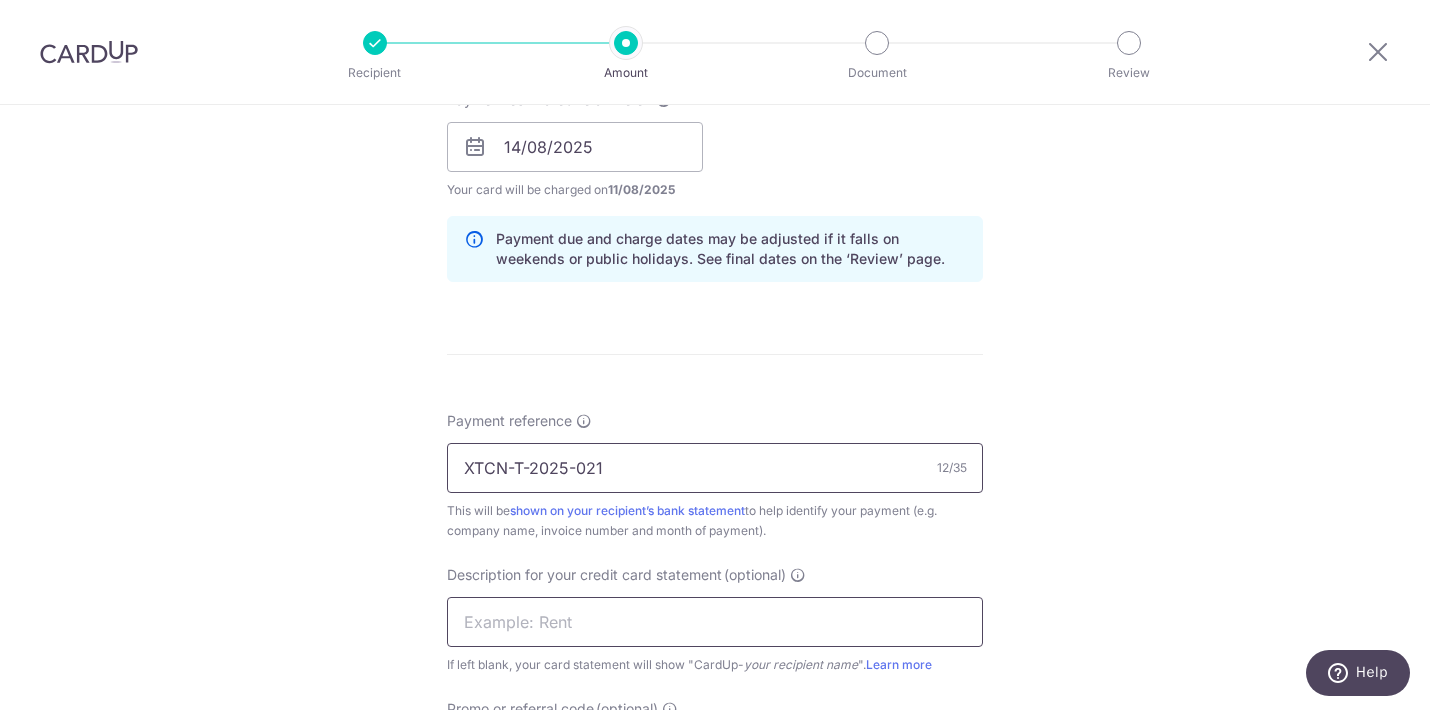 type on "XTCN-T-2025-021" 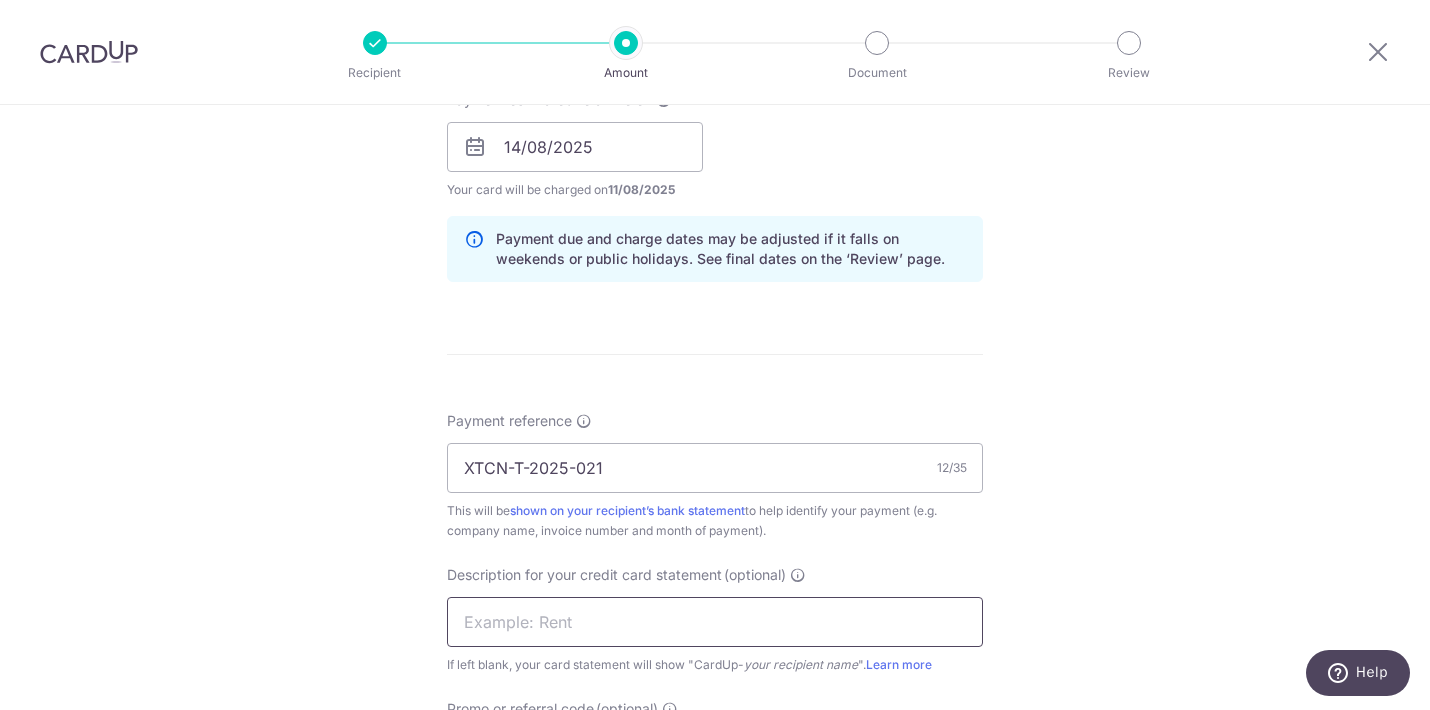 click at bounding box center (715, 622) 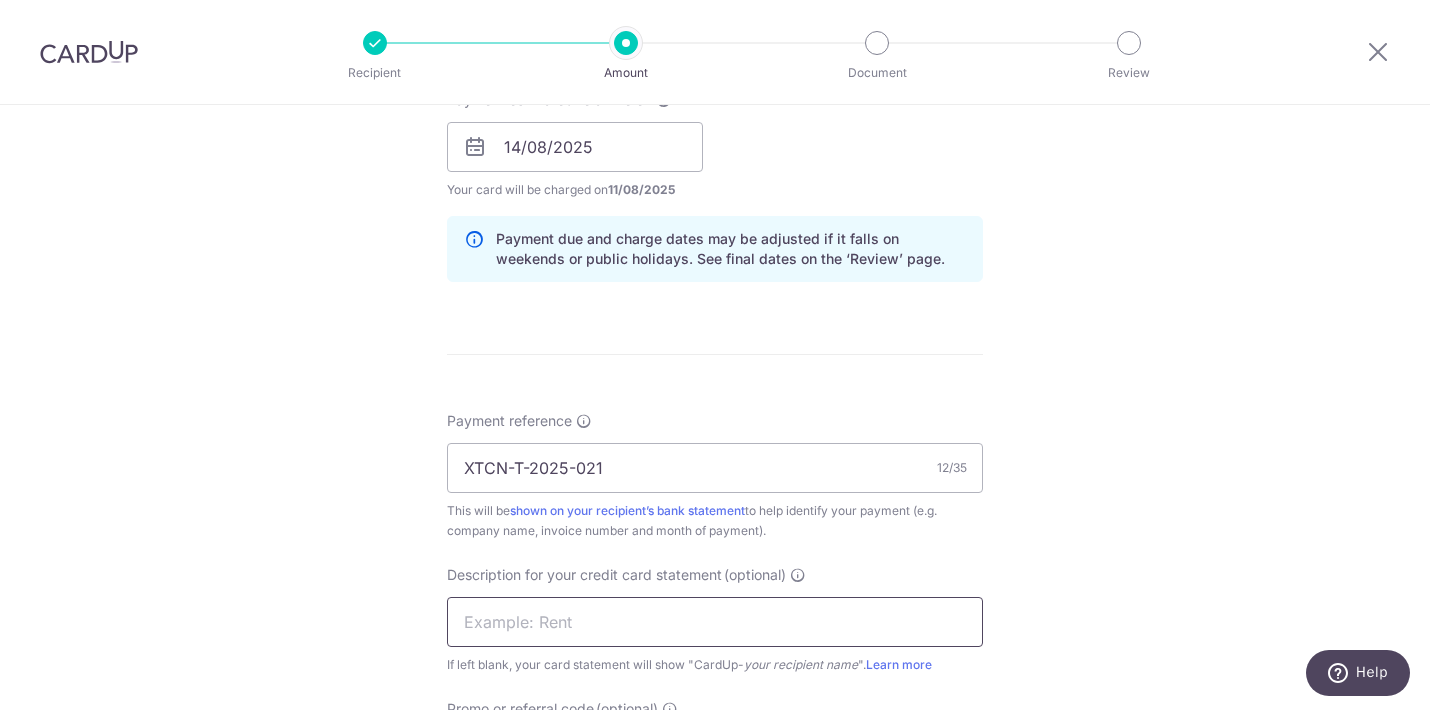 paste on "XTCN-T-2025-021" 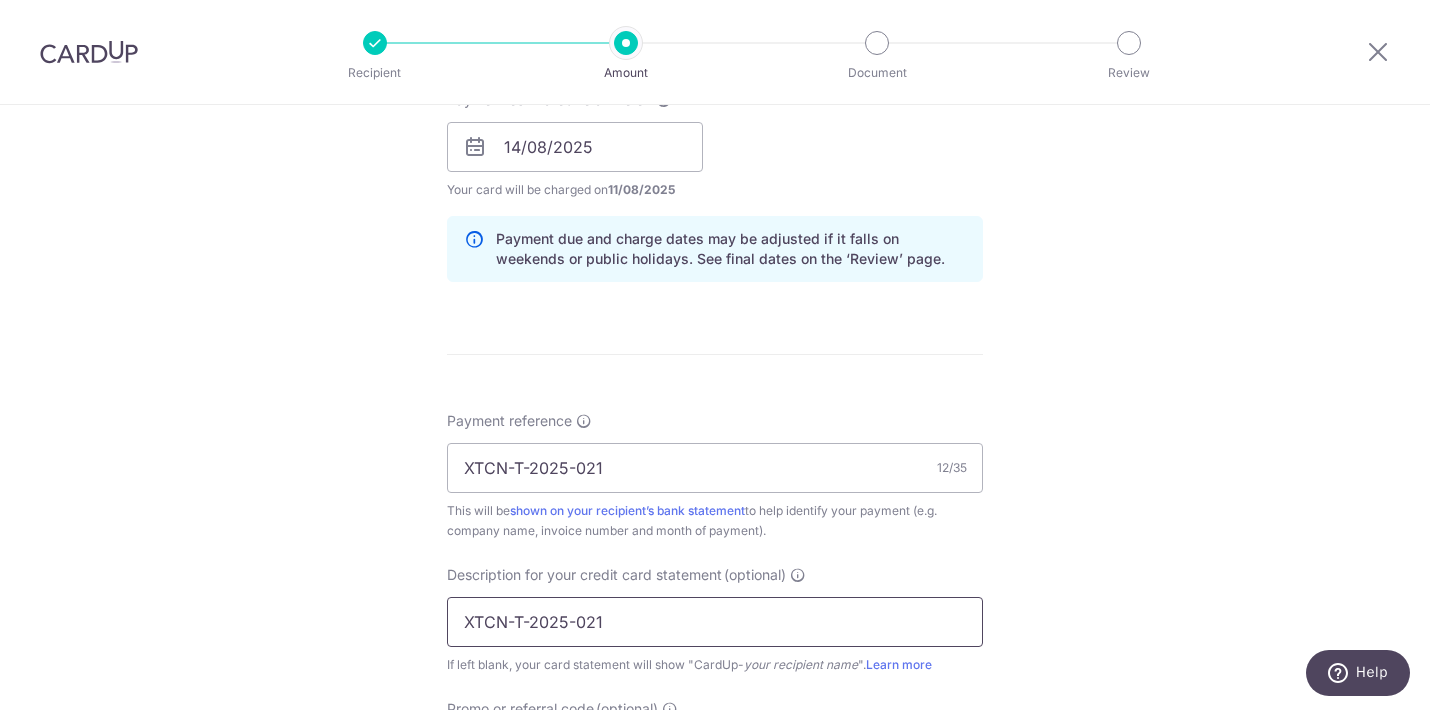 drag, startPoint x: 512, startPoint y: 622, endPoint x: 547, endPoint y: 630, distance: 35.902645 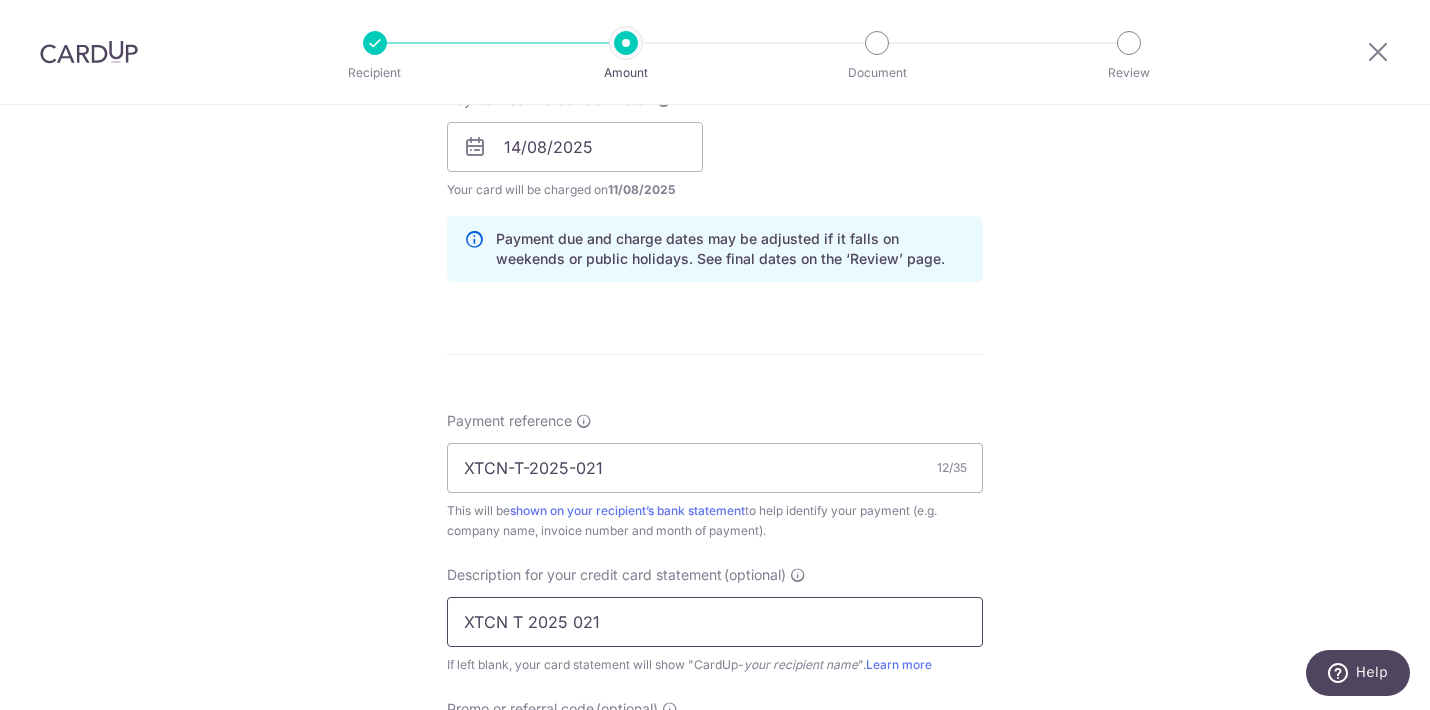 type on "XTCN T 2025 021" 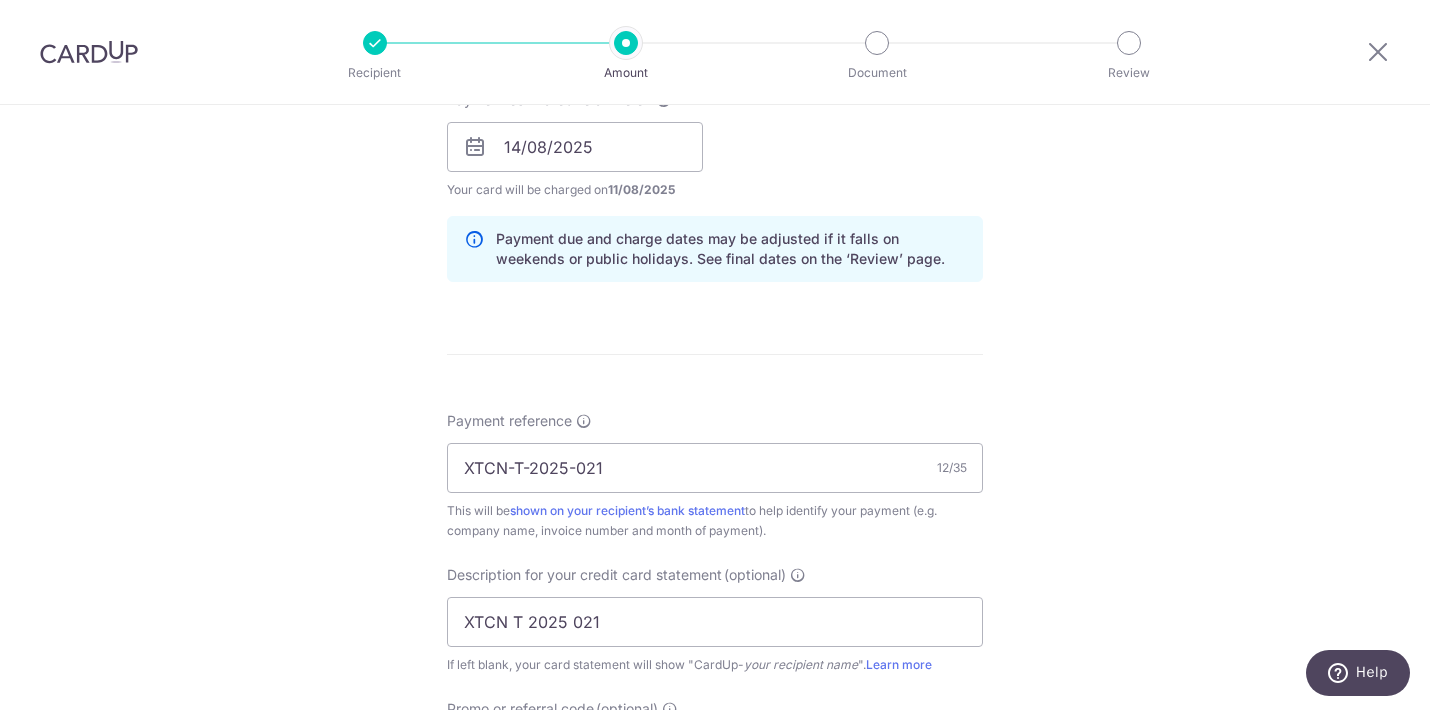 click on "Tell us more about your payment
Enter payment amount
SGD
12,500.00
12500.00
GST
(optional)
SGD
Select Card
**** 1139
Add credit card
Your Cards
**** 4084
**** 1154
**** 7936
**** 1005" at bounding box center (715, 182) 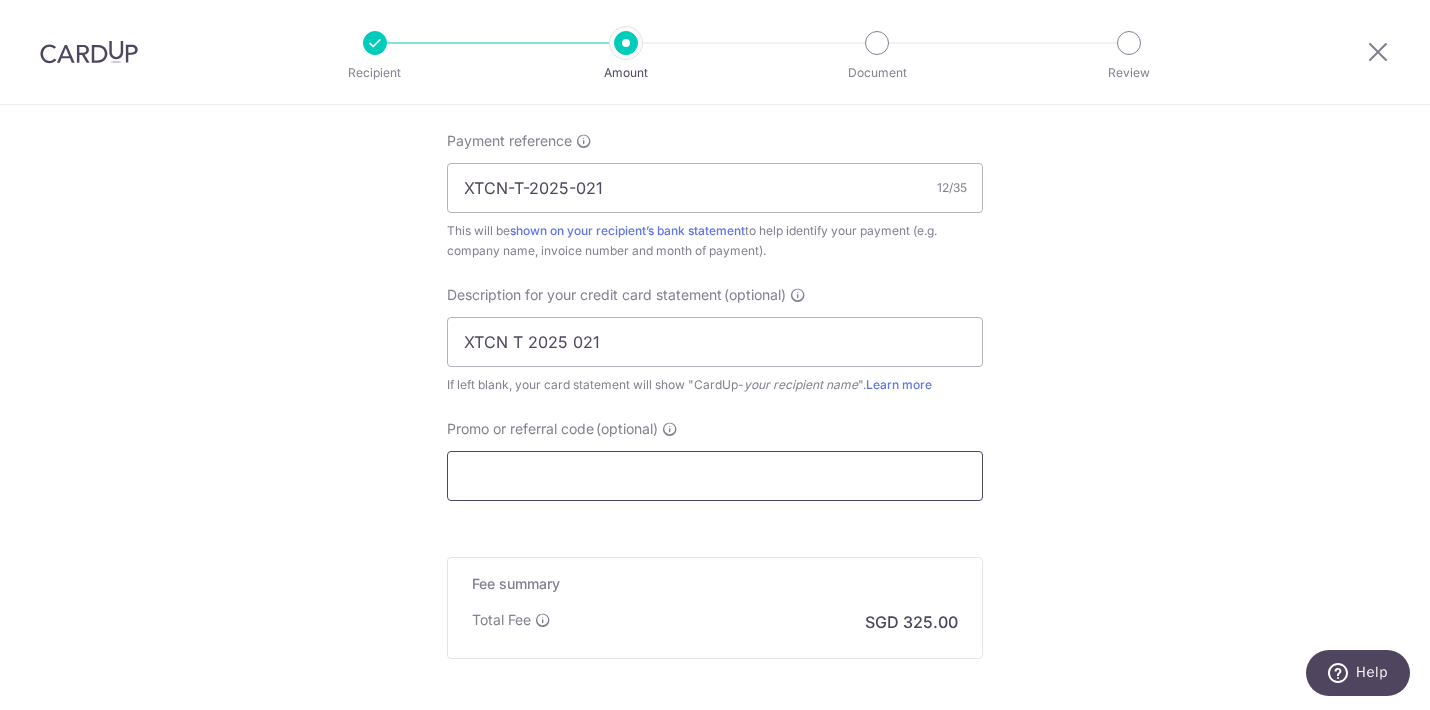 click on "Promo or referral code
(optional)" at bounding box center [715, 476] 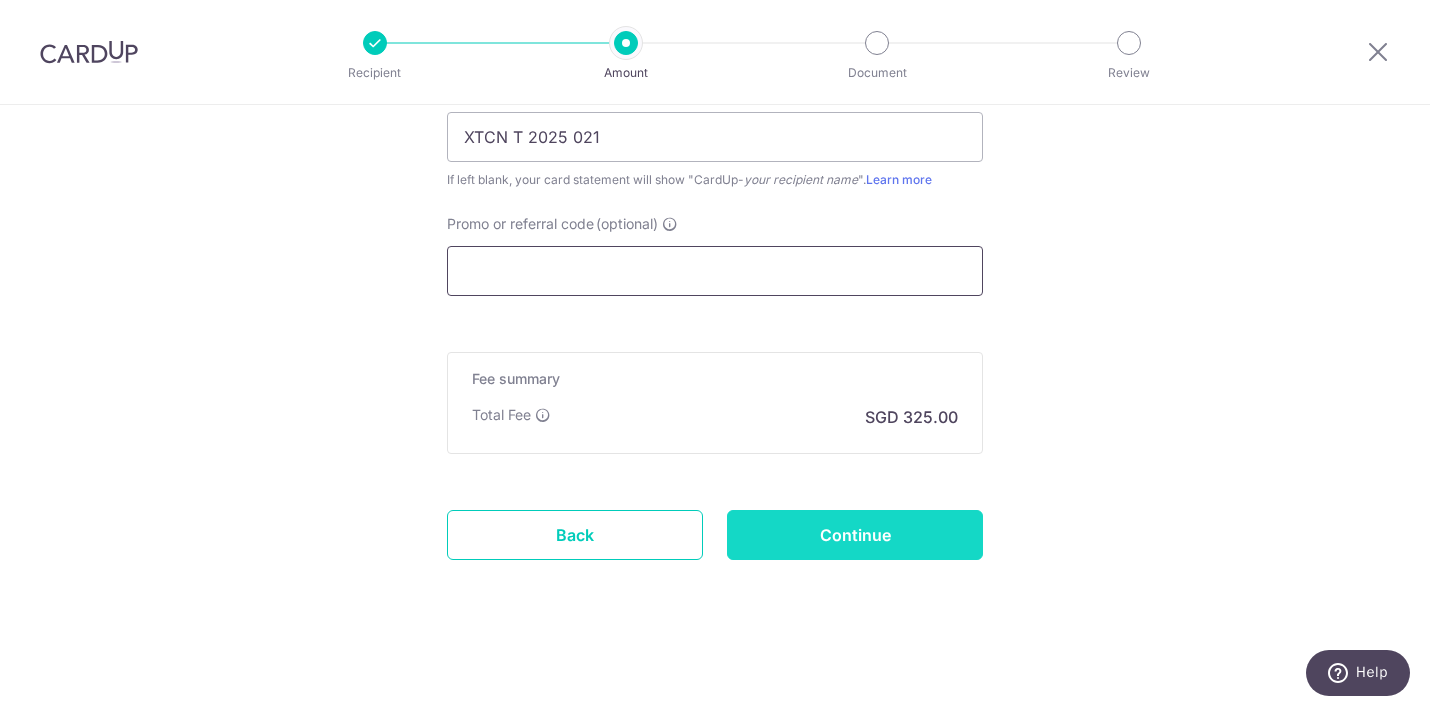 scroll, scrollTop: 1420, scrollLeft: 0, axis: vertical 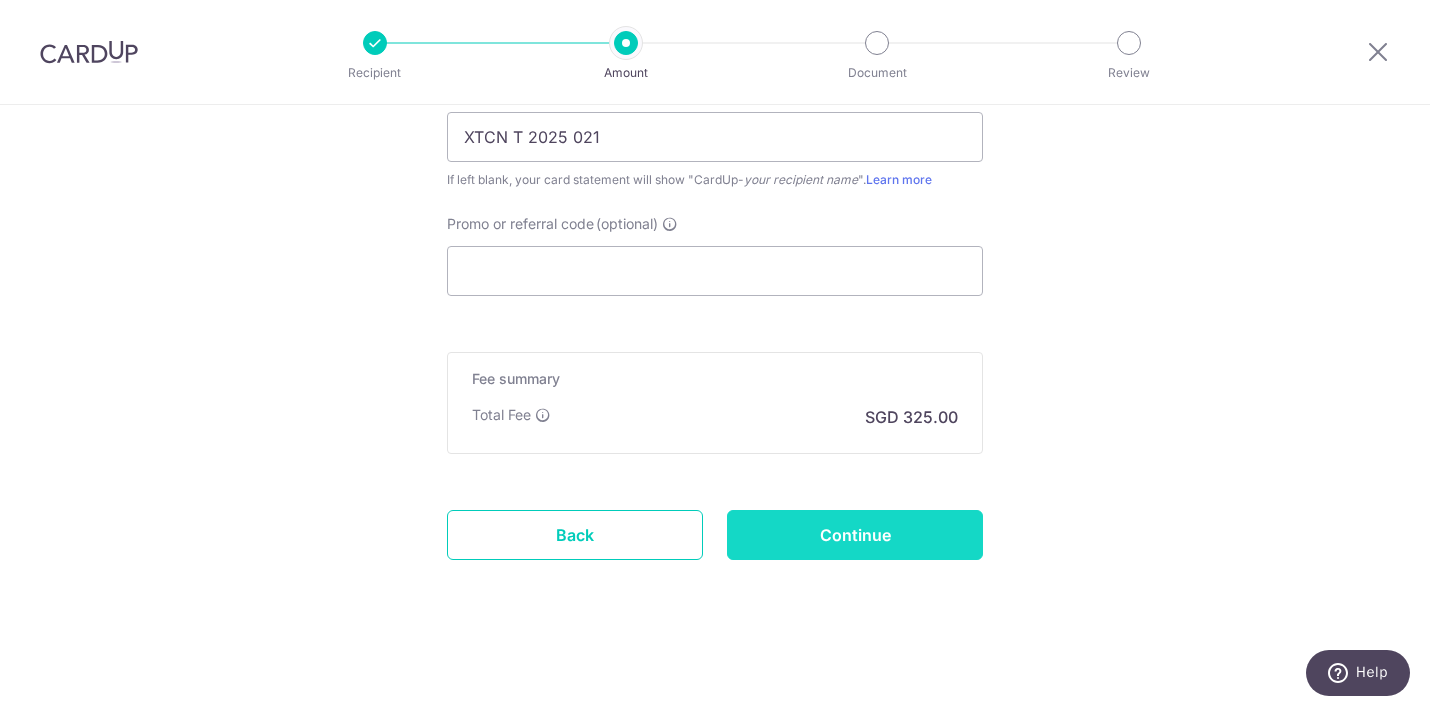 click on "Continue" at bounding box center (855, 535) 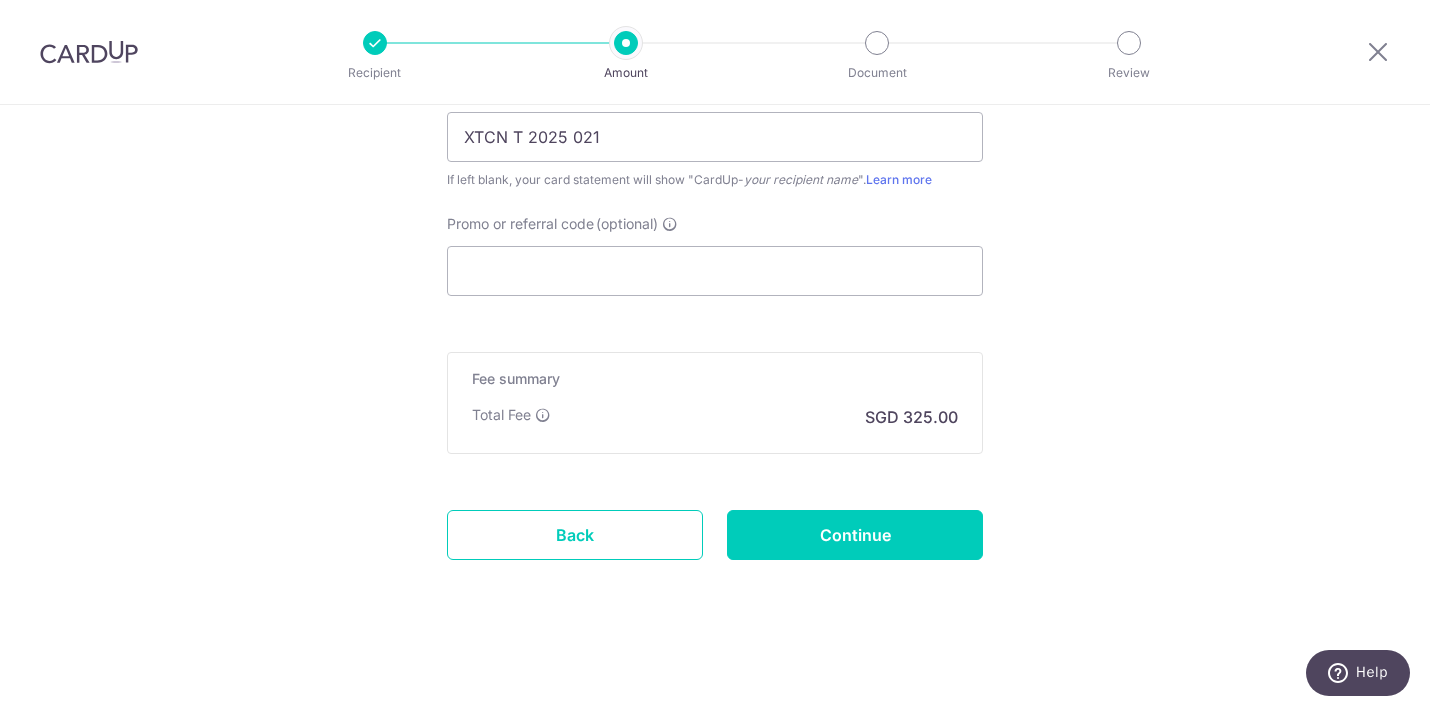 type on "Create Schedule" 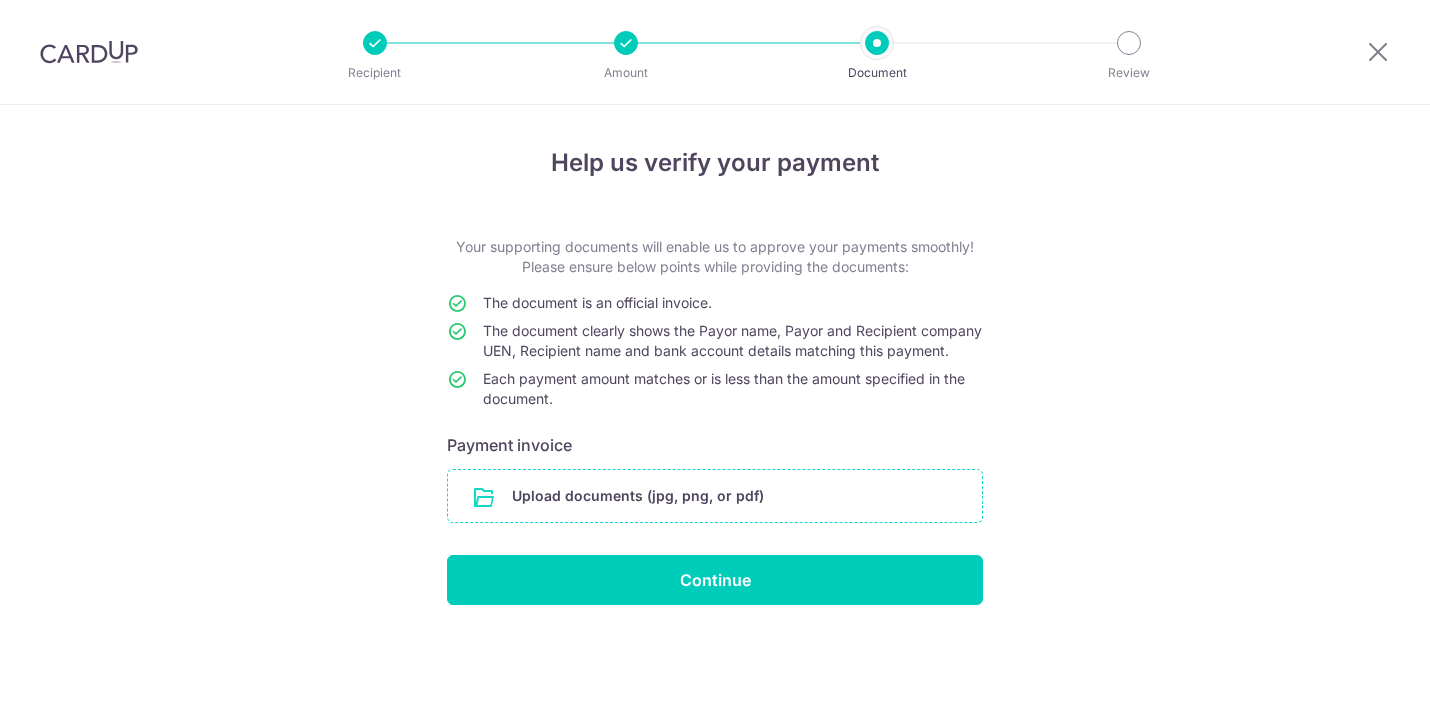 scroll, scrollTop: 0, scrollLeft: 0, axis: both 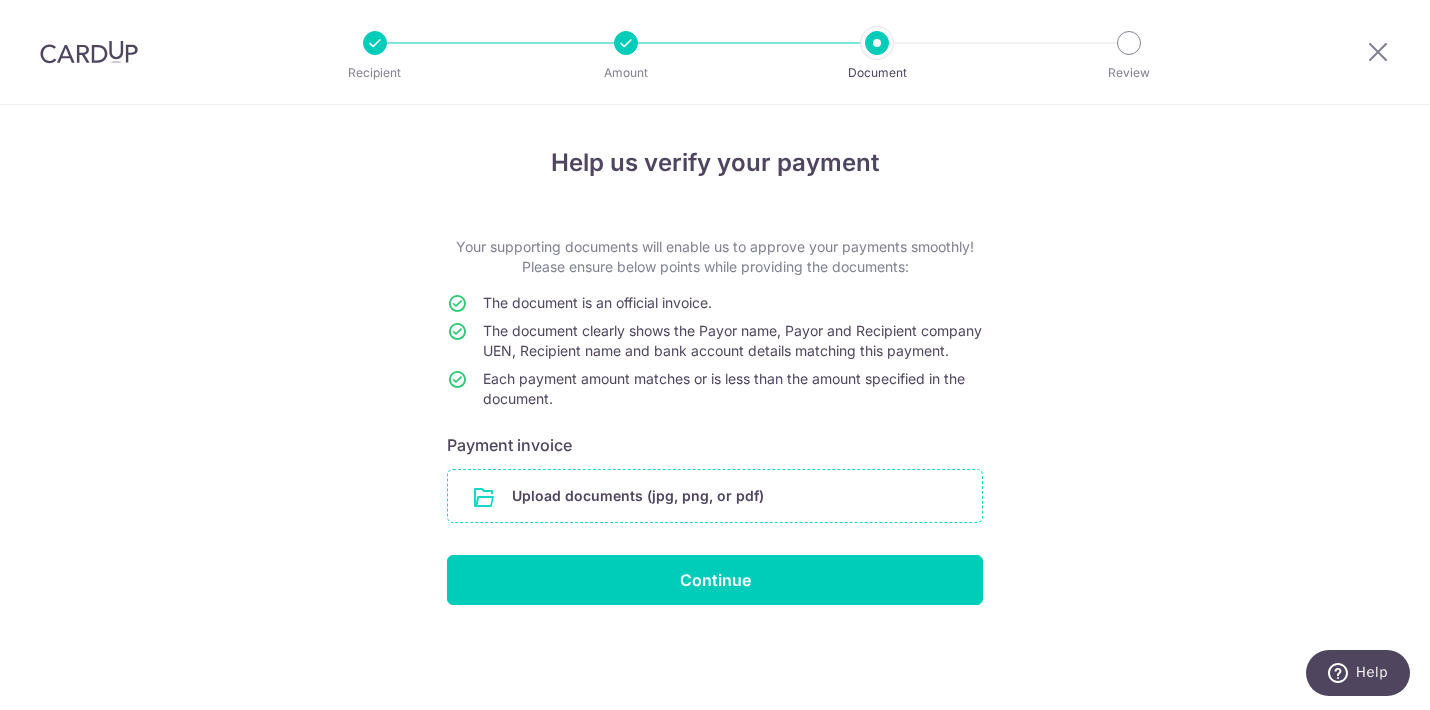 click at bounding box center (715, 496) 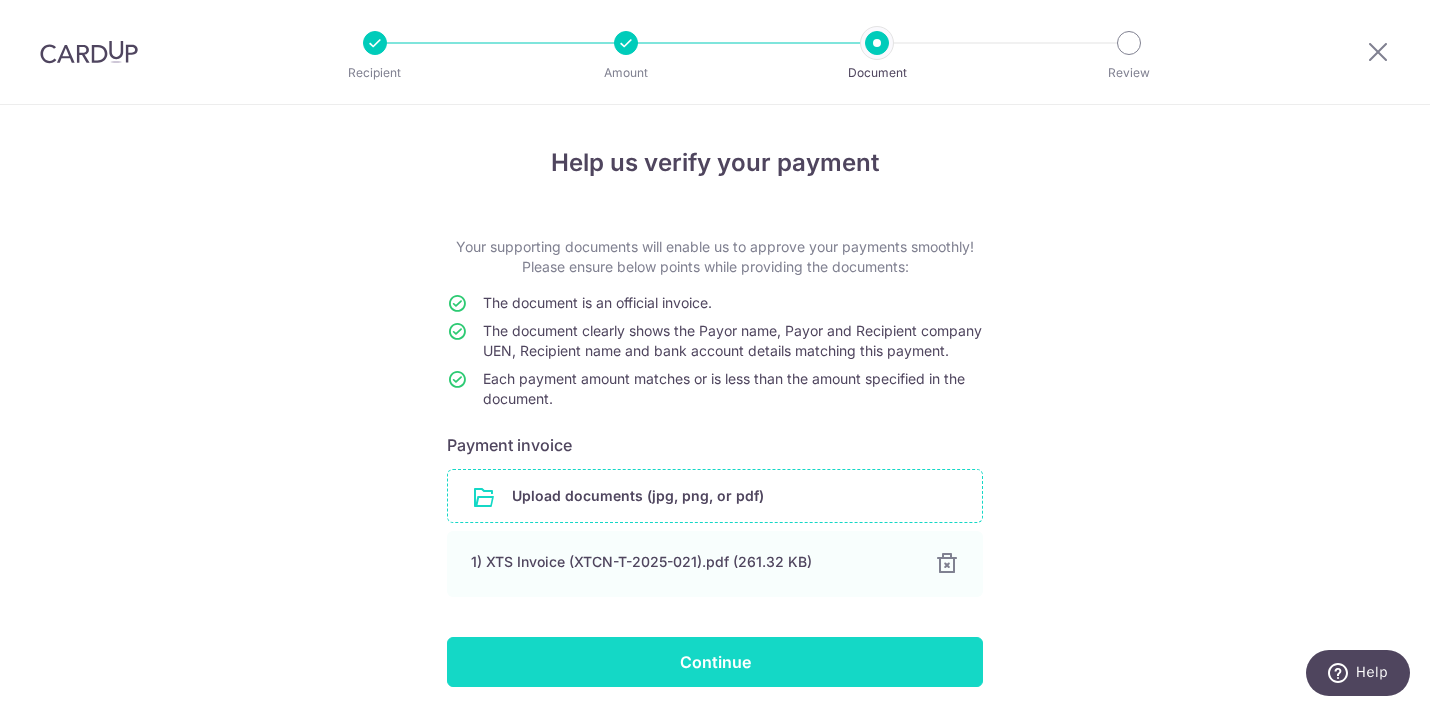 click on "Continue" at bounding box center (715, 662) 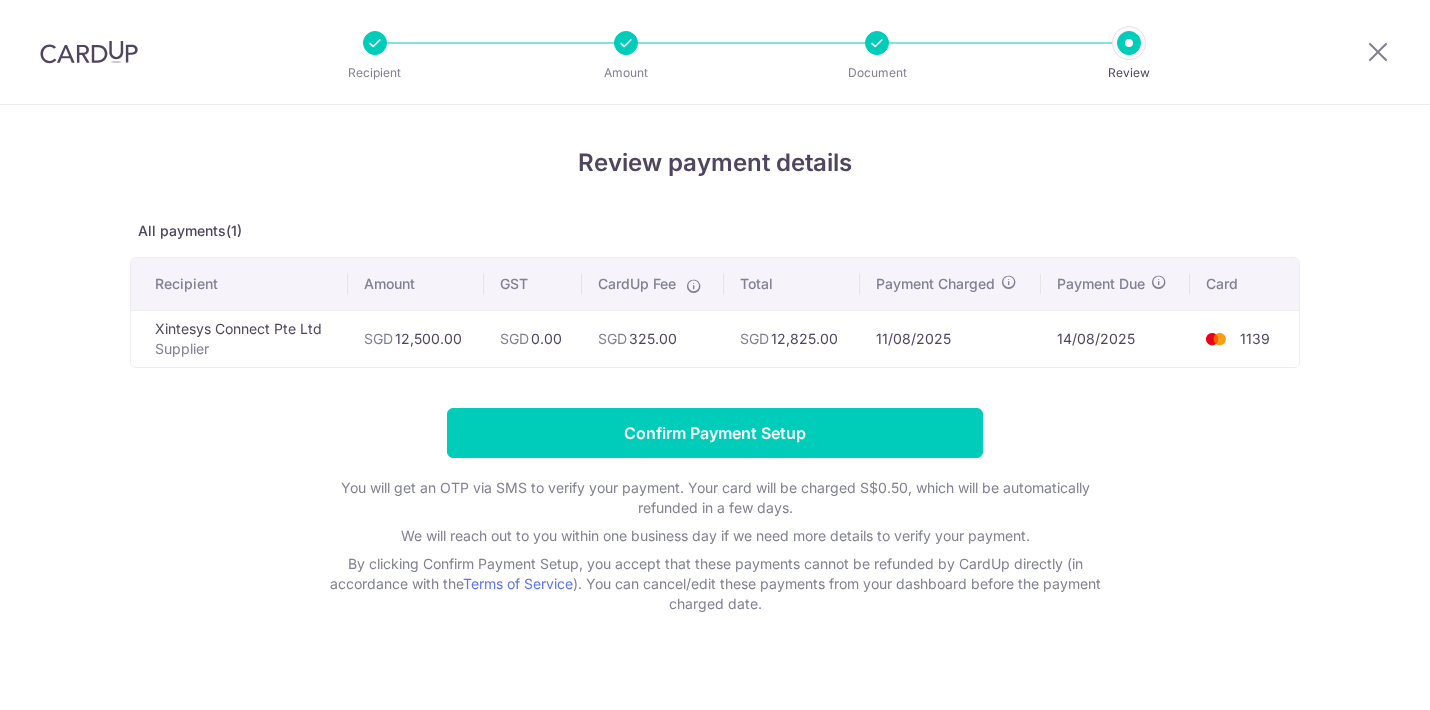 scroll, scrollTop: 0, scrollLeft: 0, axis: both 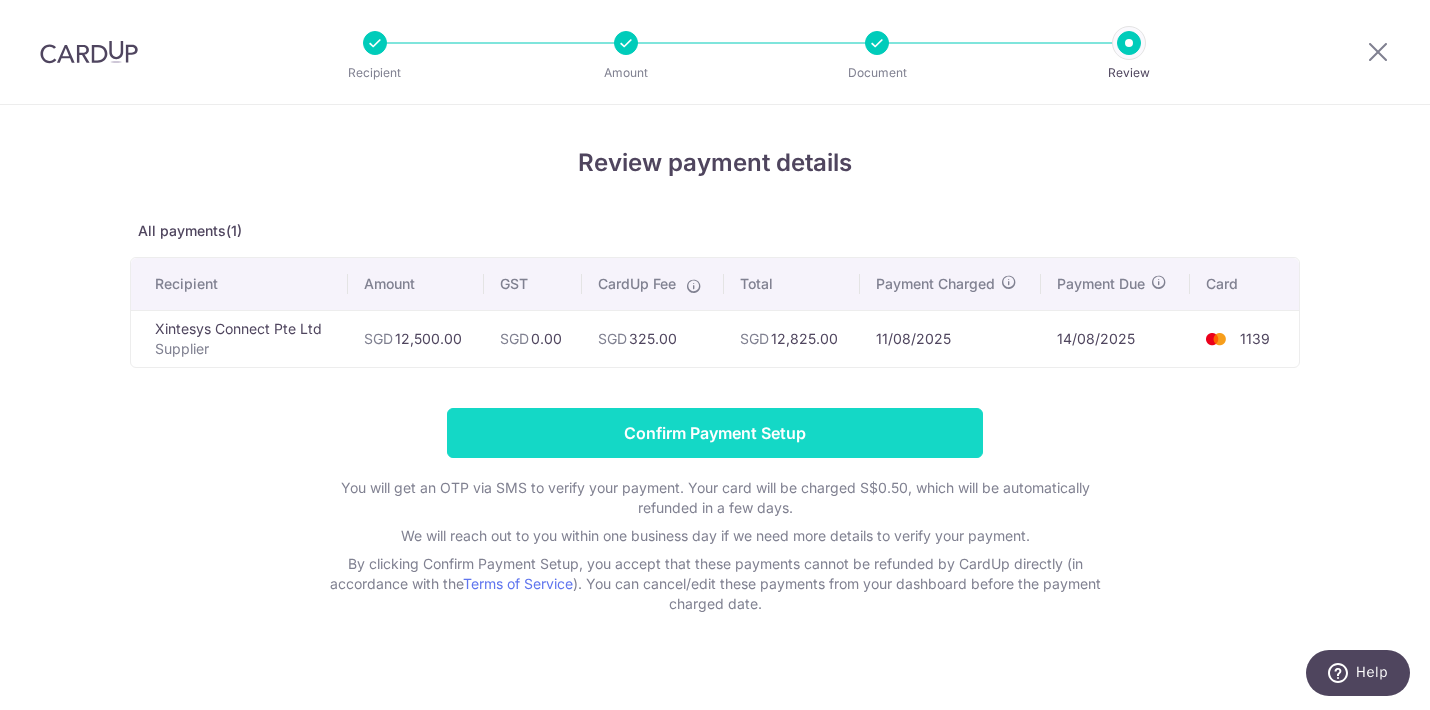 click on "Confirm Payment Setup" at bounding box center [715, 433] 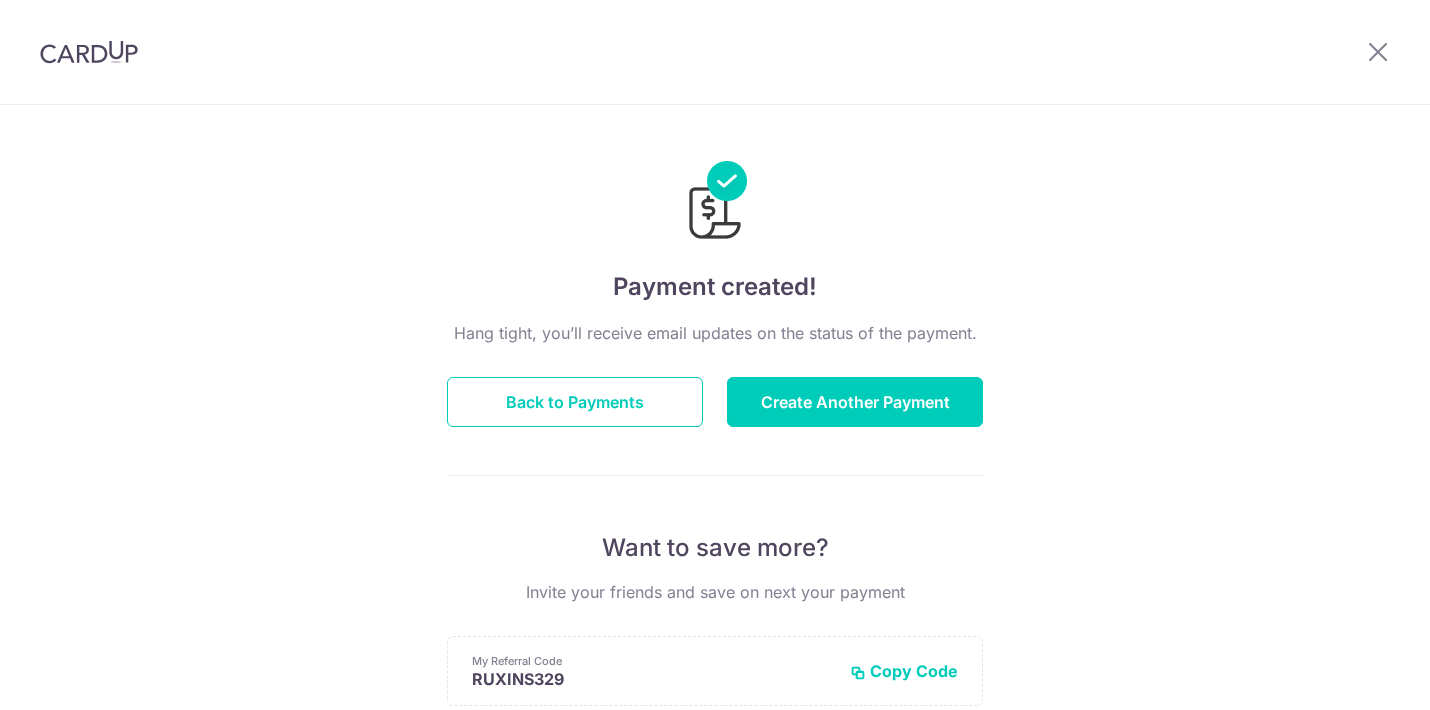 scroll, scrollTop: 0, scrollLeft: 0, axis: both 